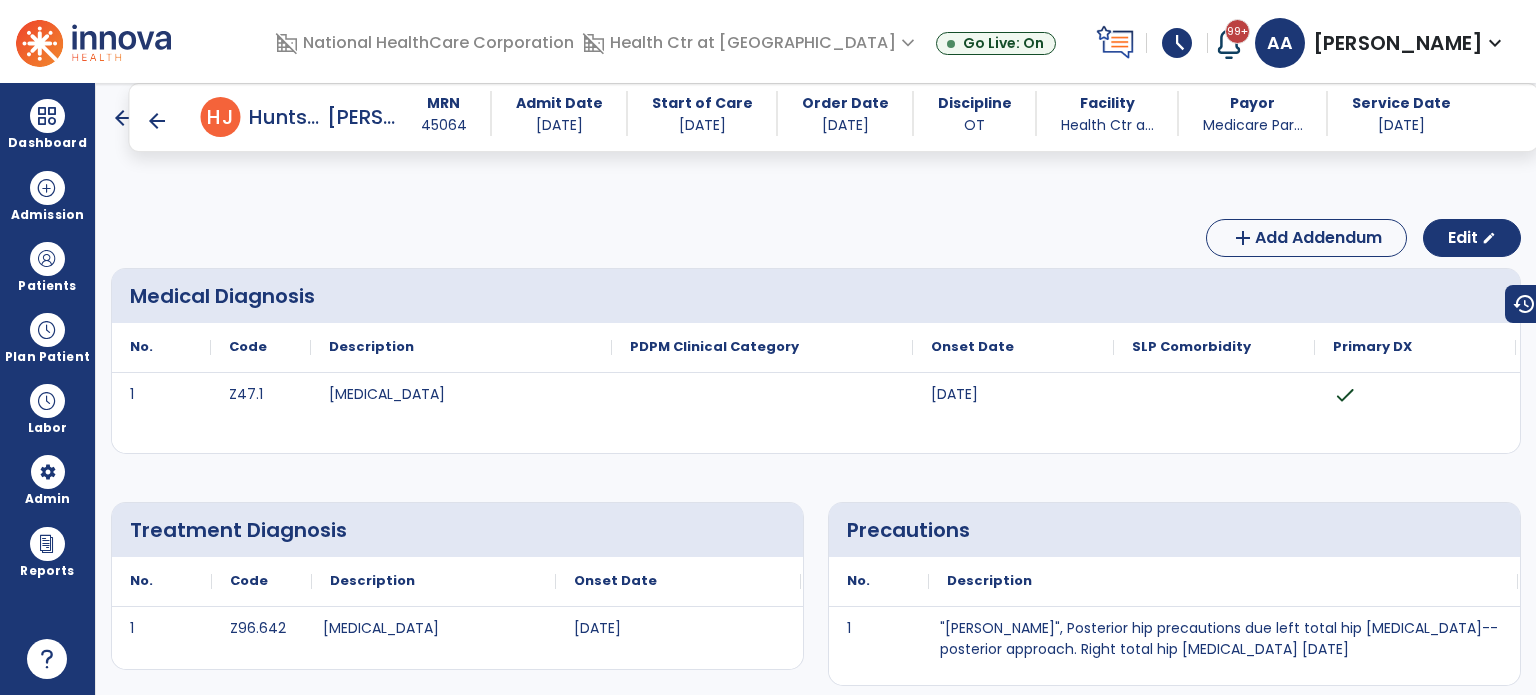 scroll, scrollTop: 0, scrollLeft: 0, axis: both 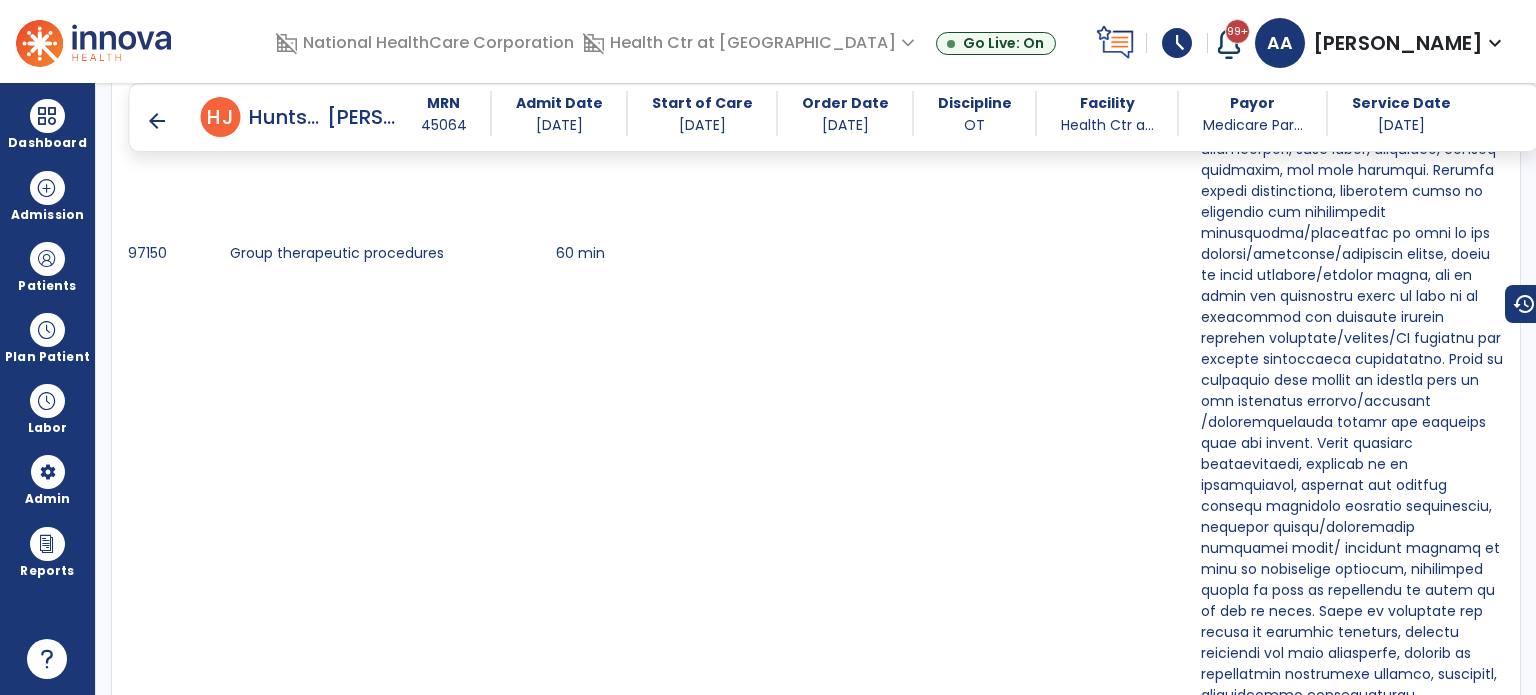 click on "arrow_back" at bounding box center (157, 121) 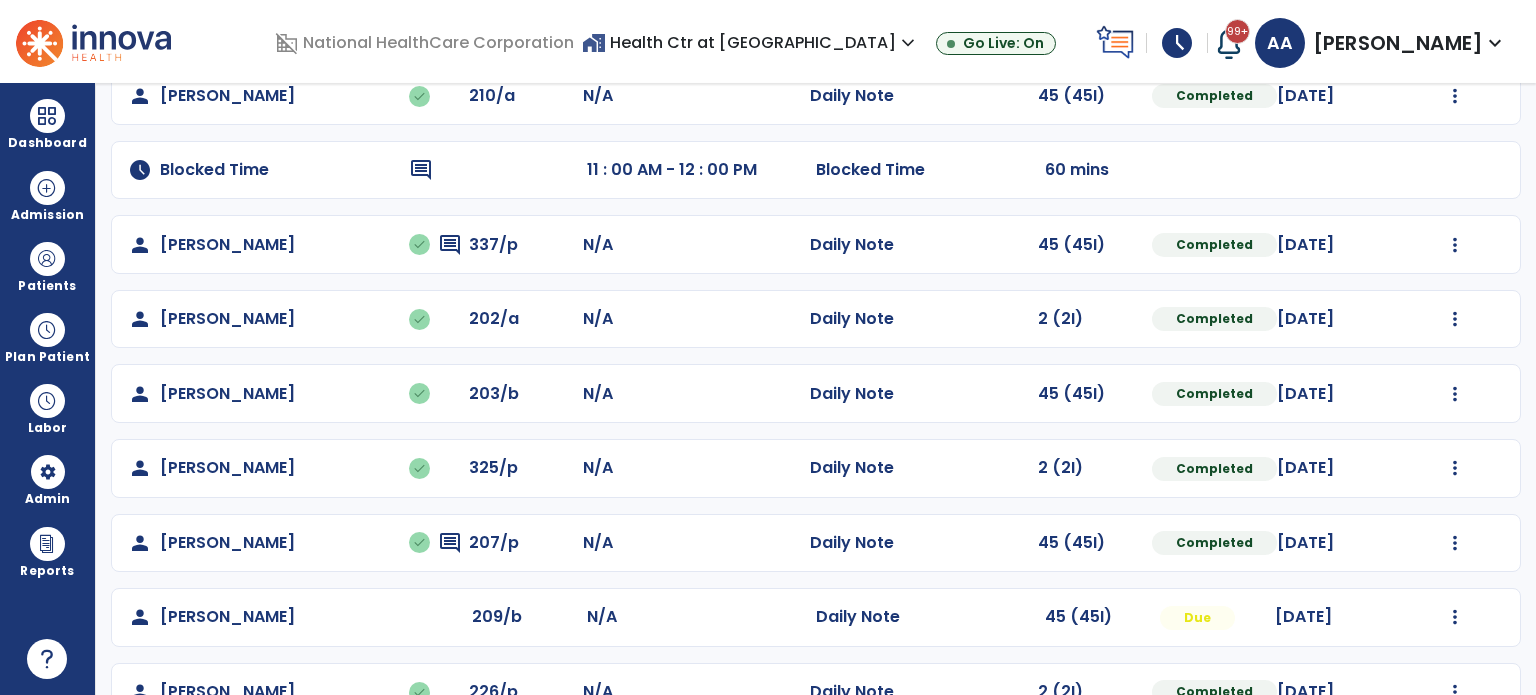 scroll, scrollTop: 243, scrollLeft: 0, axis: vertical 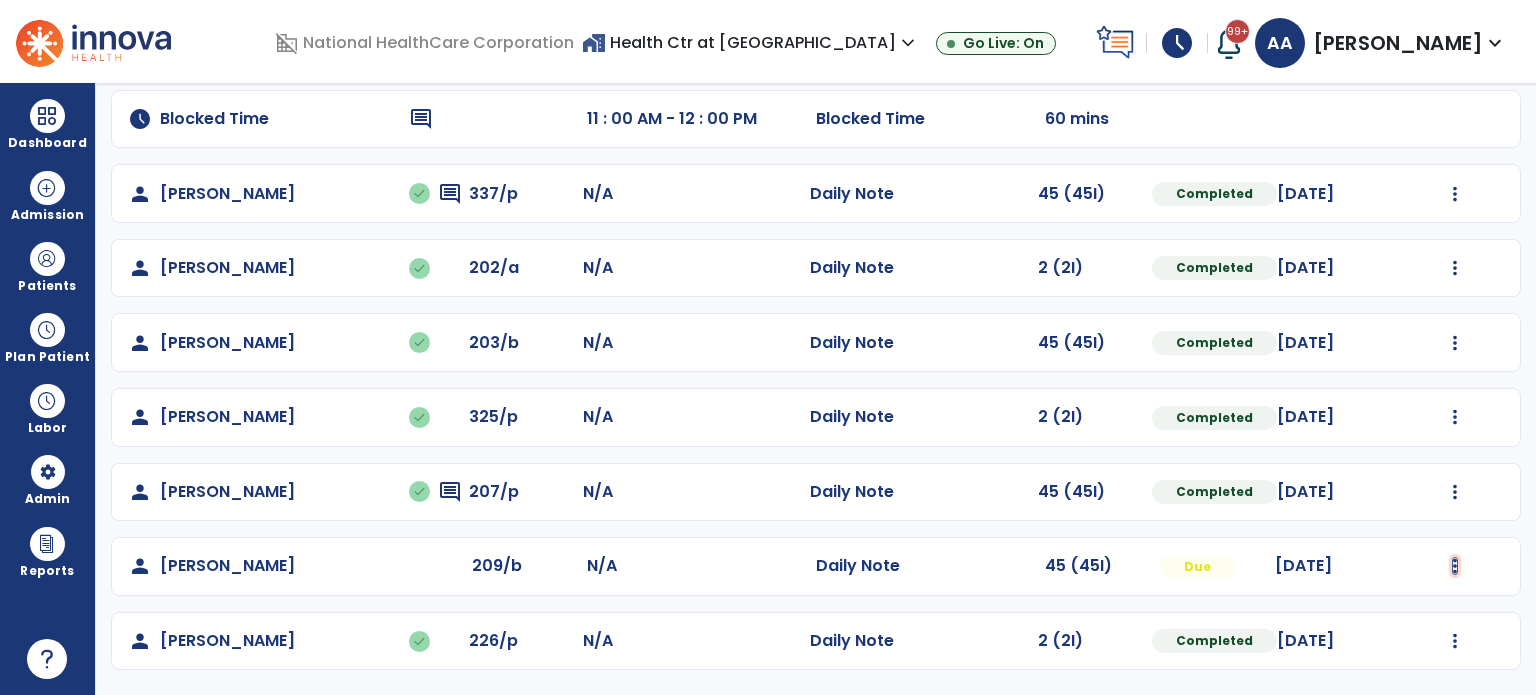 click at bounding box center (1455, 45) 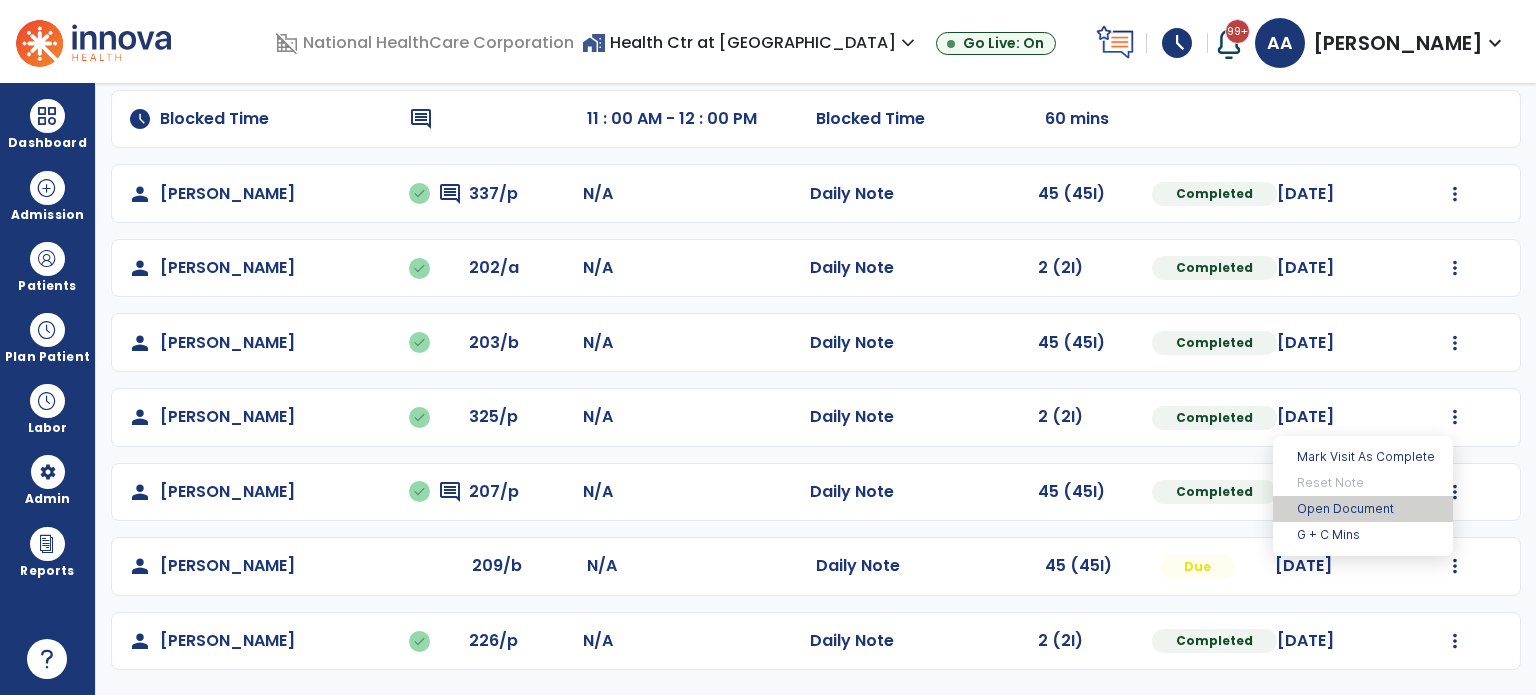 click on "Open Document" at bounding box center (1363, 509) 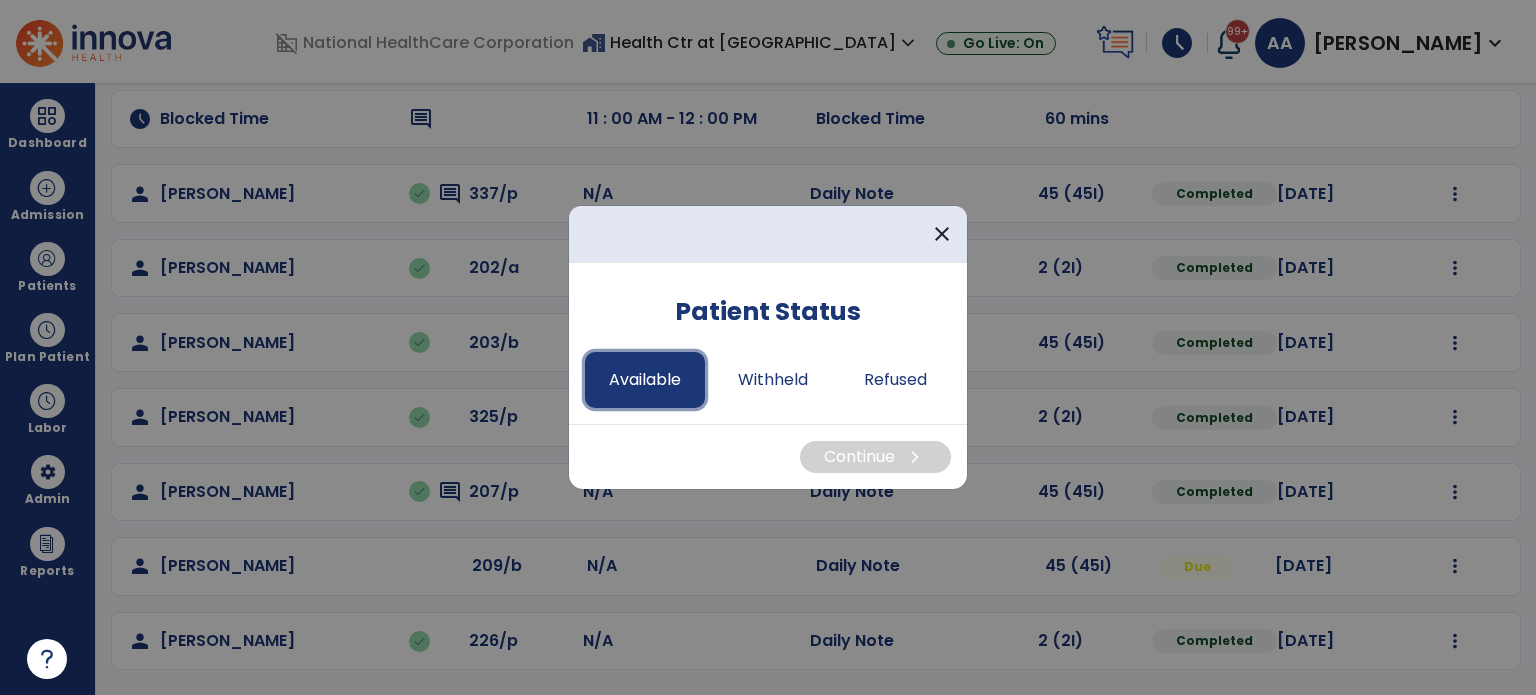 click on "Available" at bounding box center (645, 380) 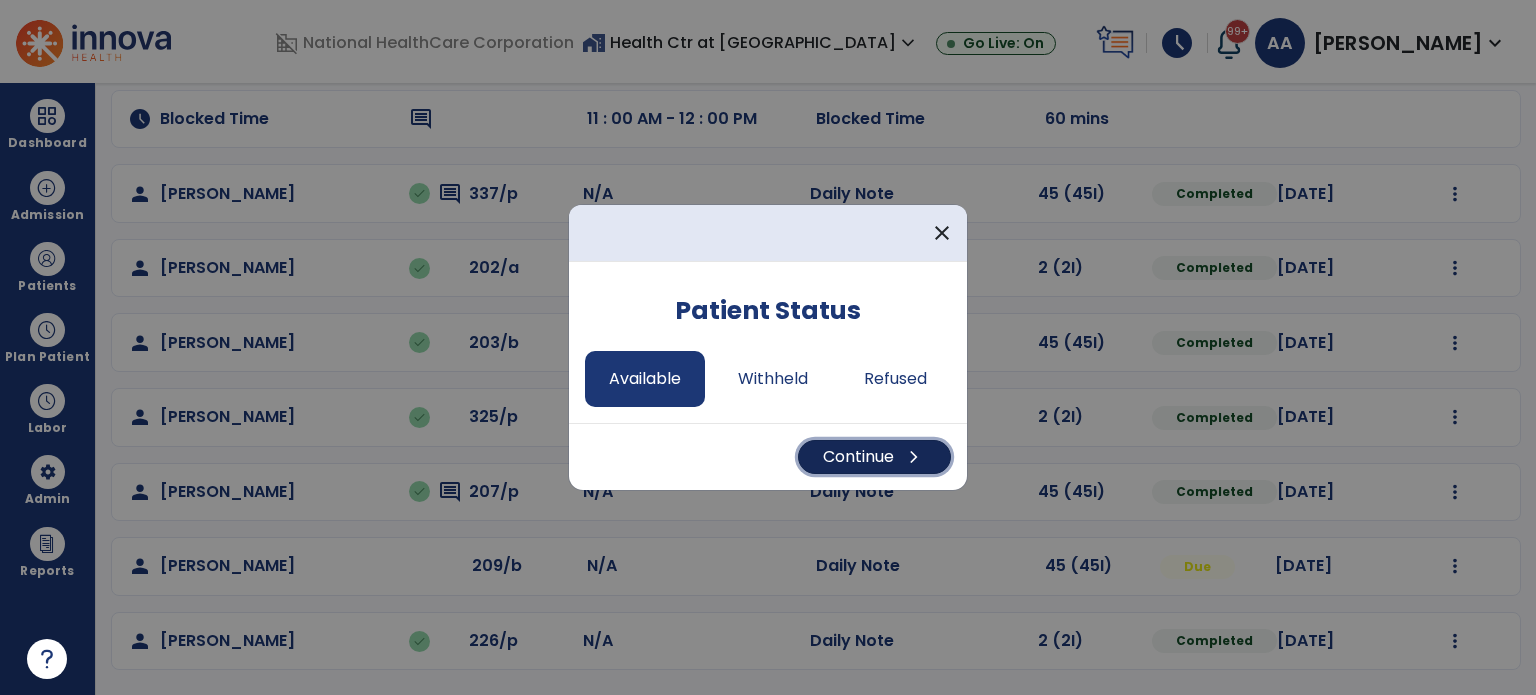 click on "Continue   chevron_right" at bounding box center (874, 457) 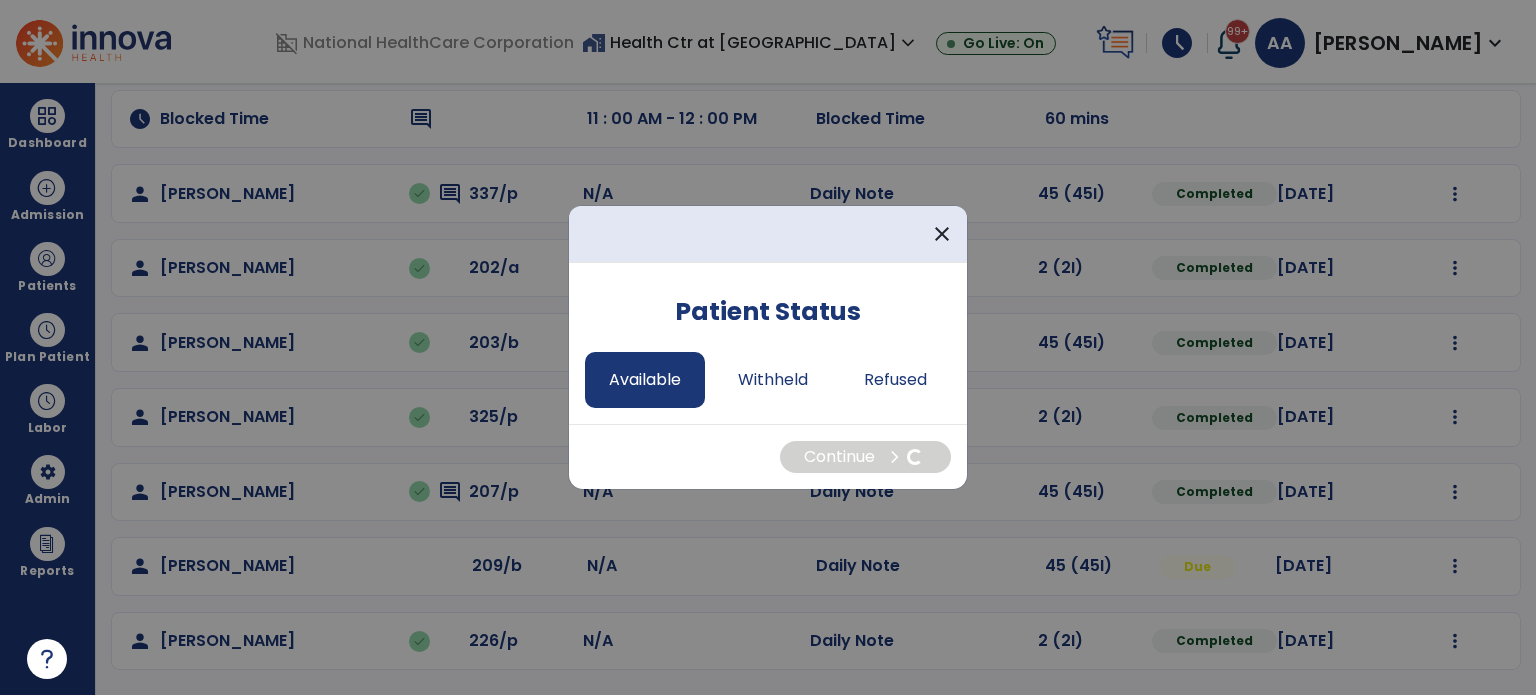 select on "*" 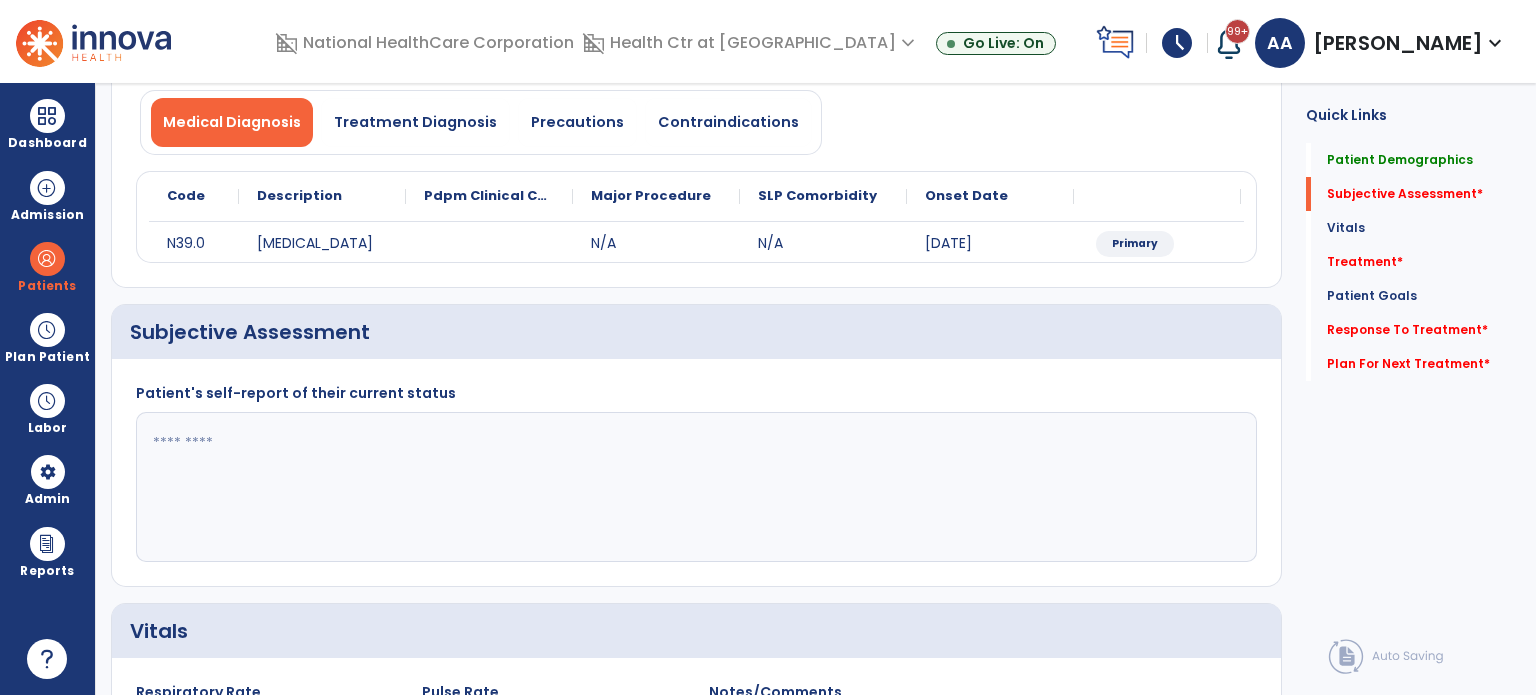 click 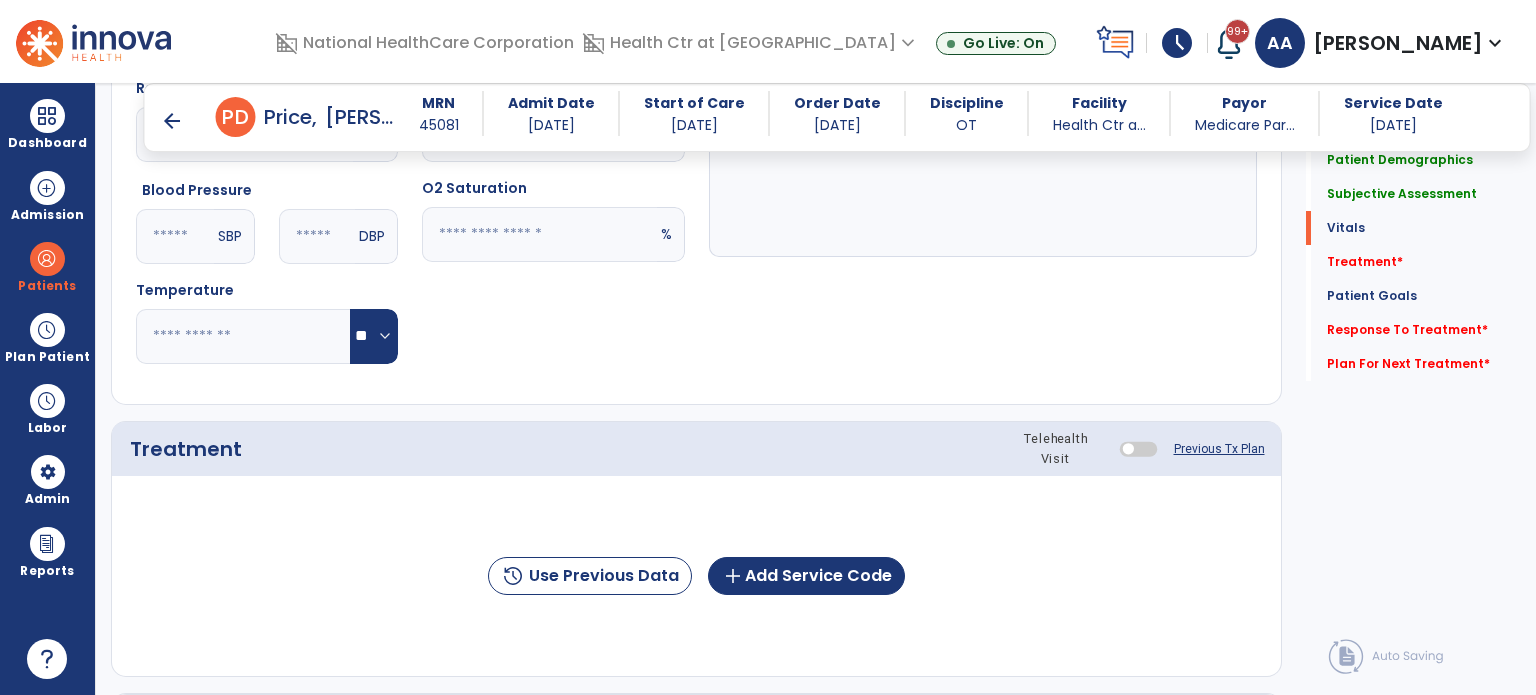 scroll, scrollTop: 843, scrollLeft: 0, axis: vertical 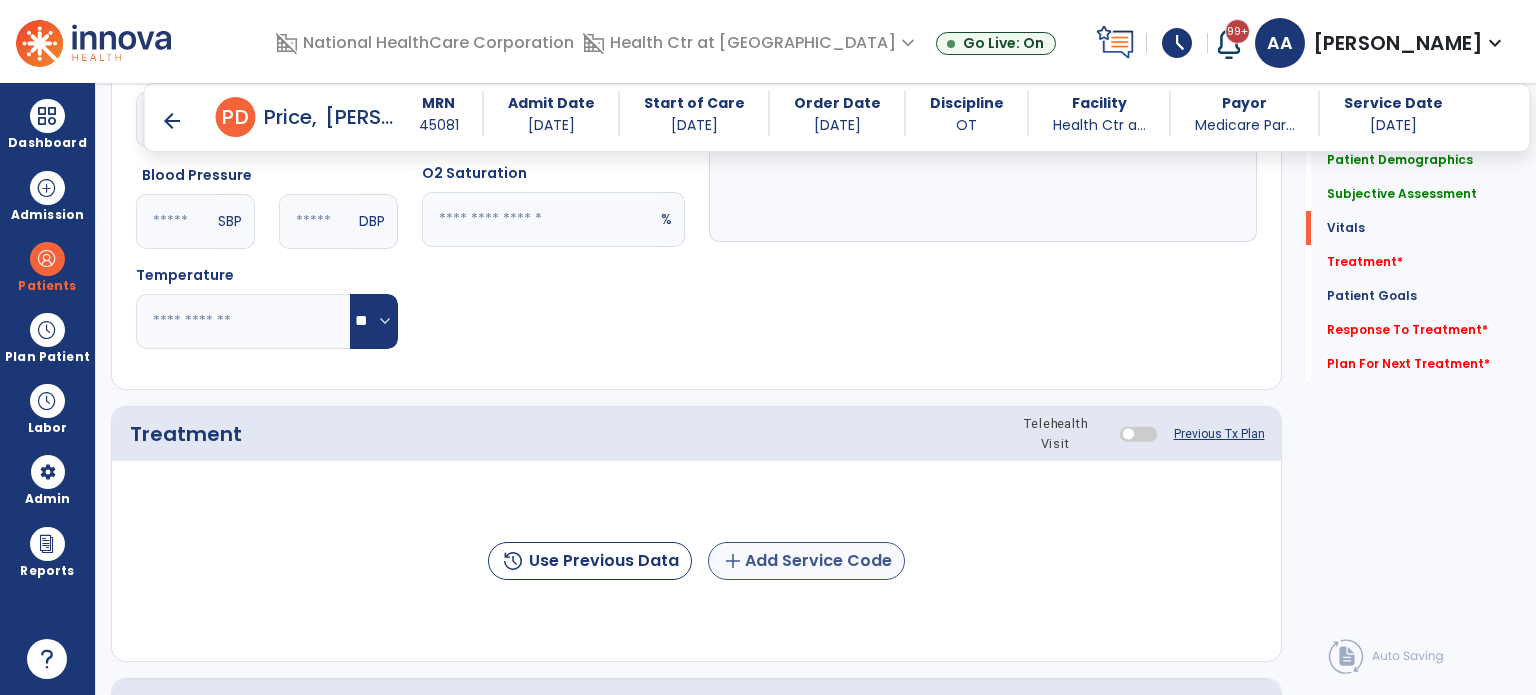 type on "**" 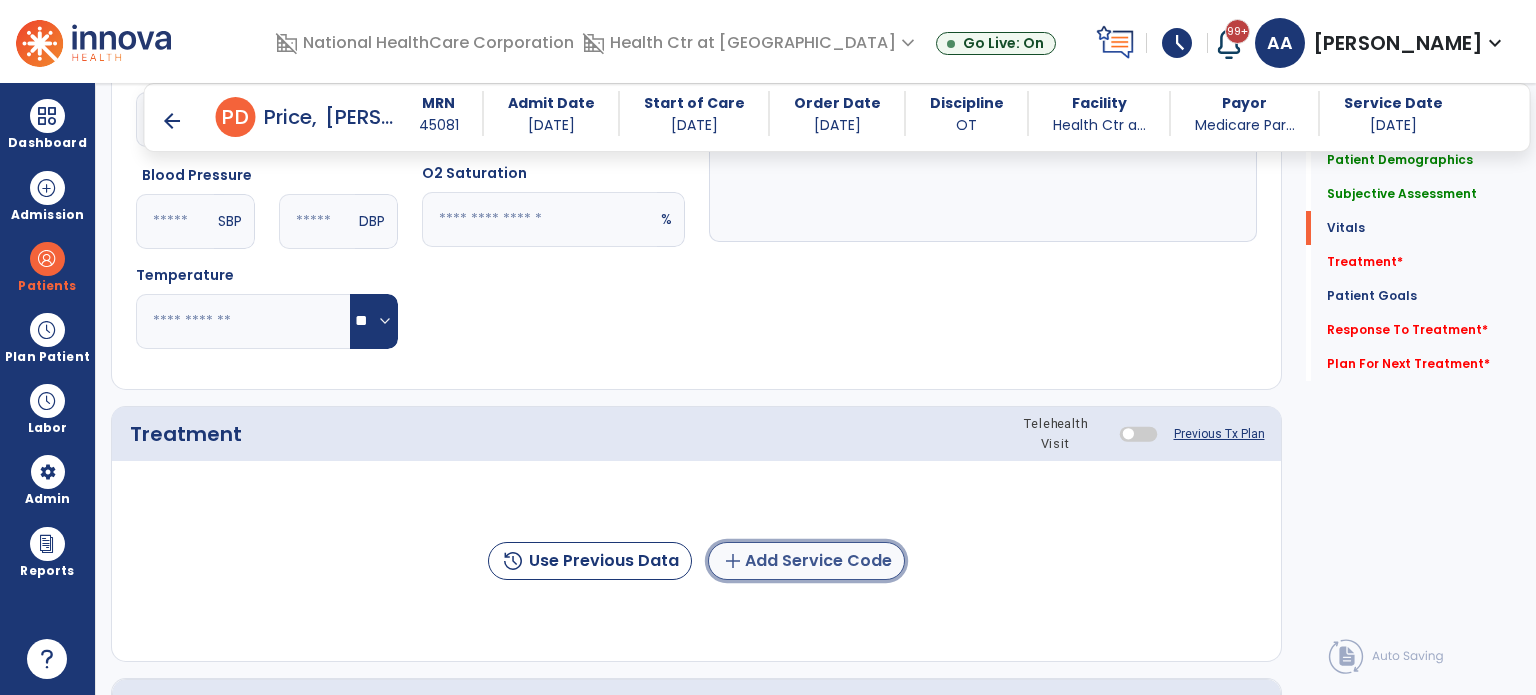 click on "add  Add Service Code" 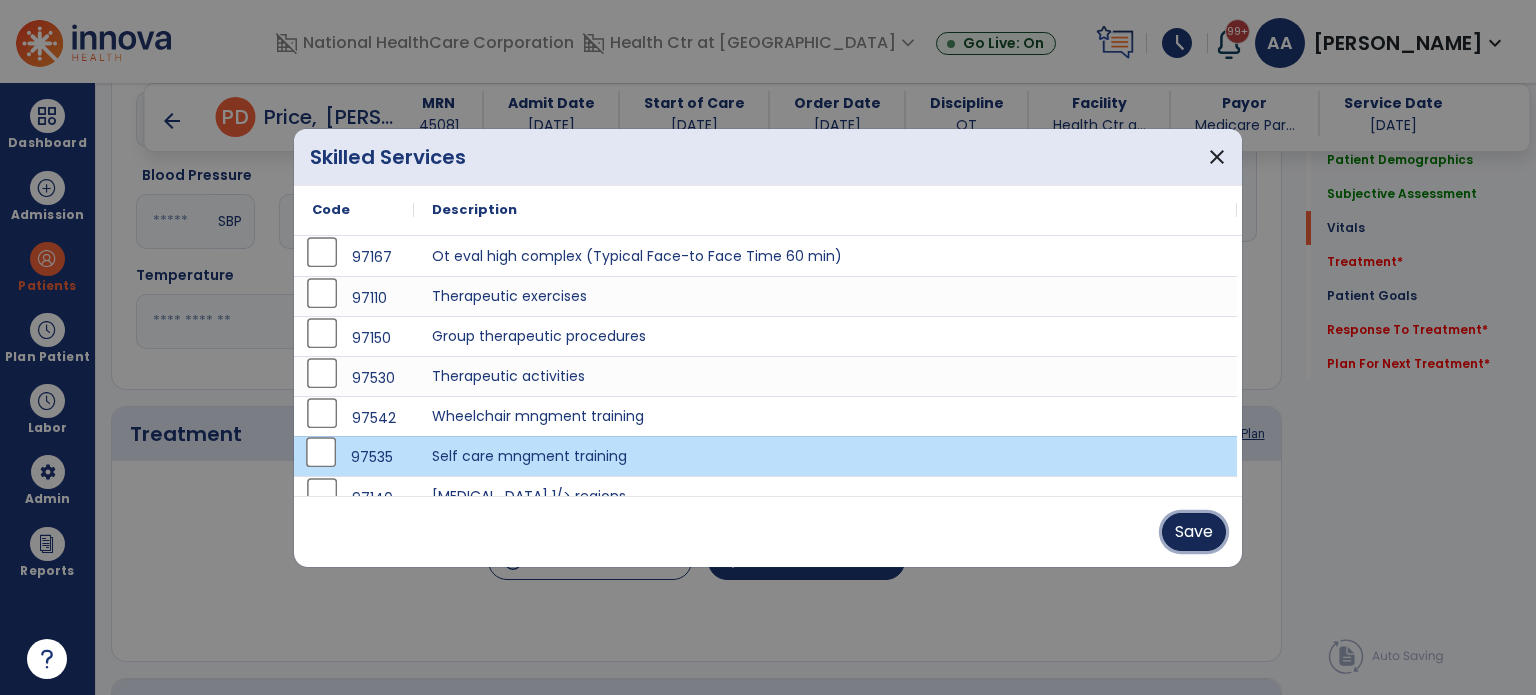 click on "Save" at bounding box center (1194, 532) 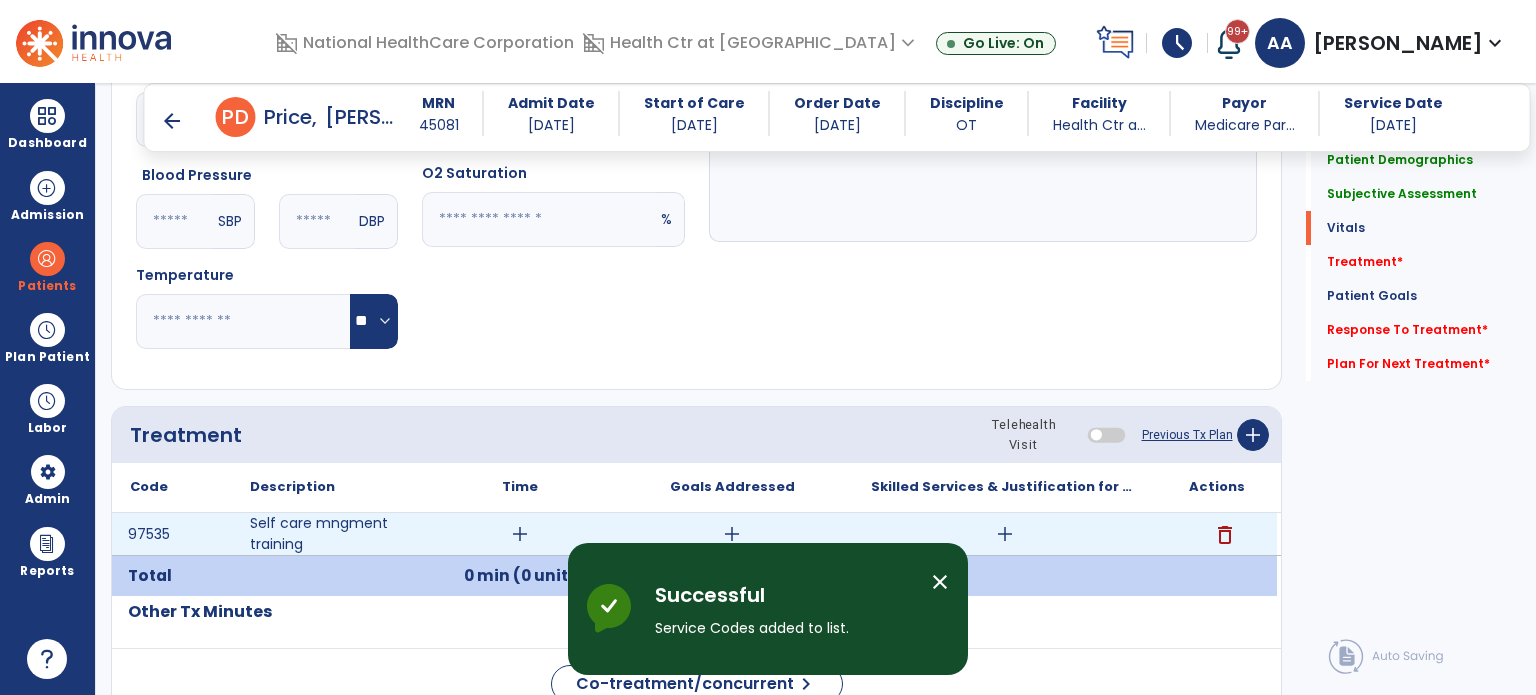 click on "add" at bounding box center (520, 534) 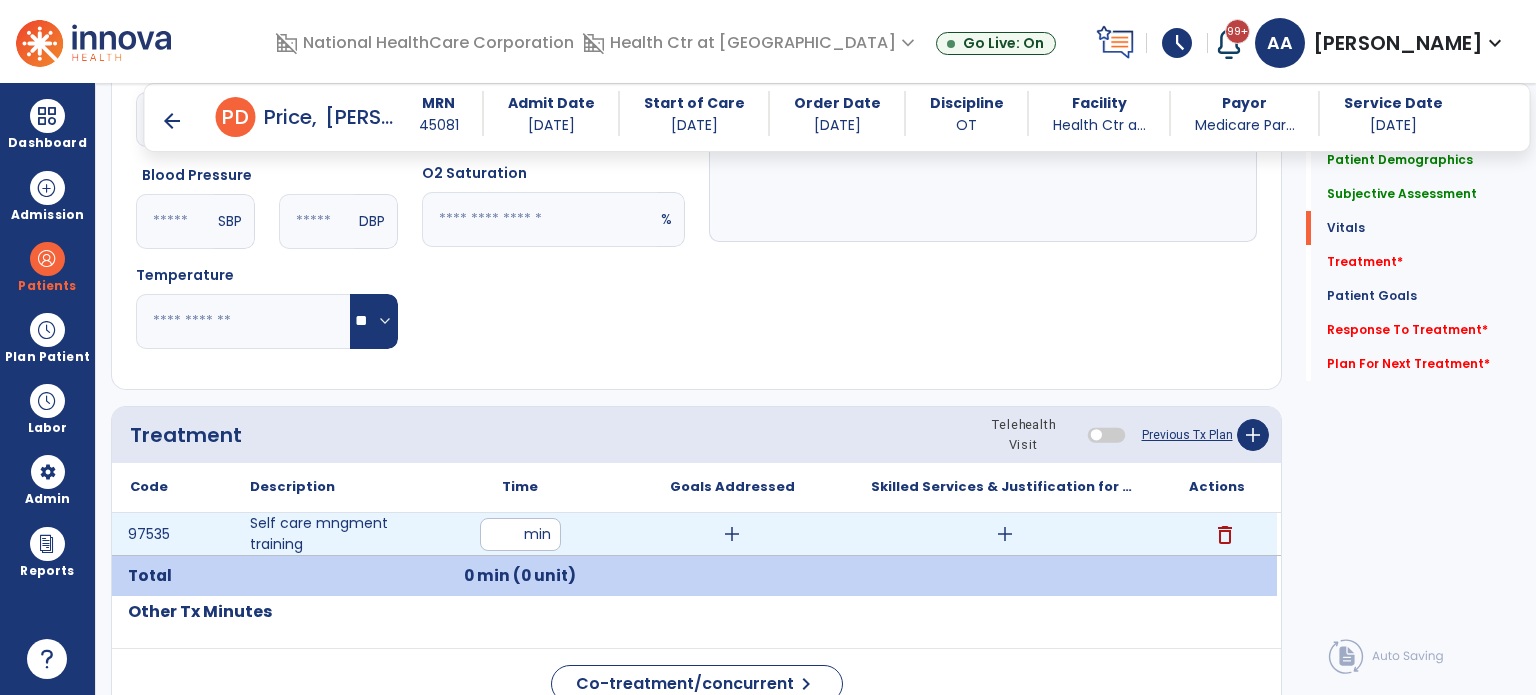 type on "**" 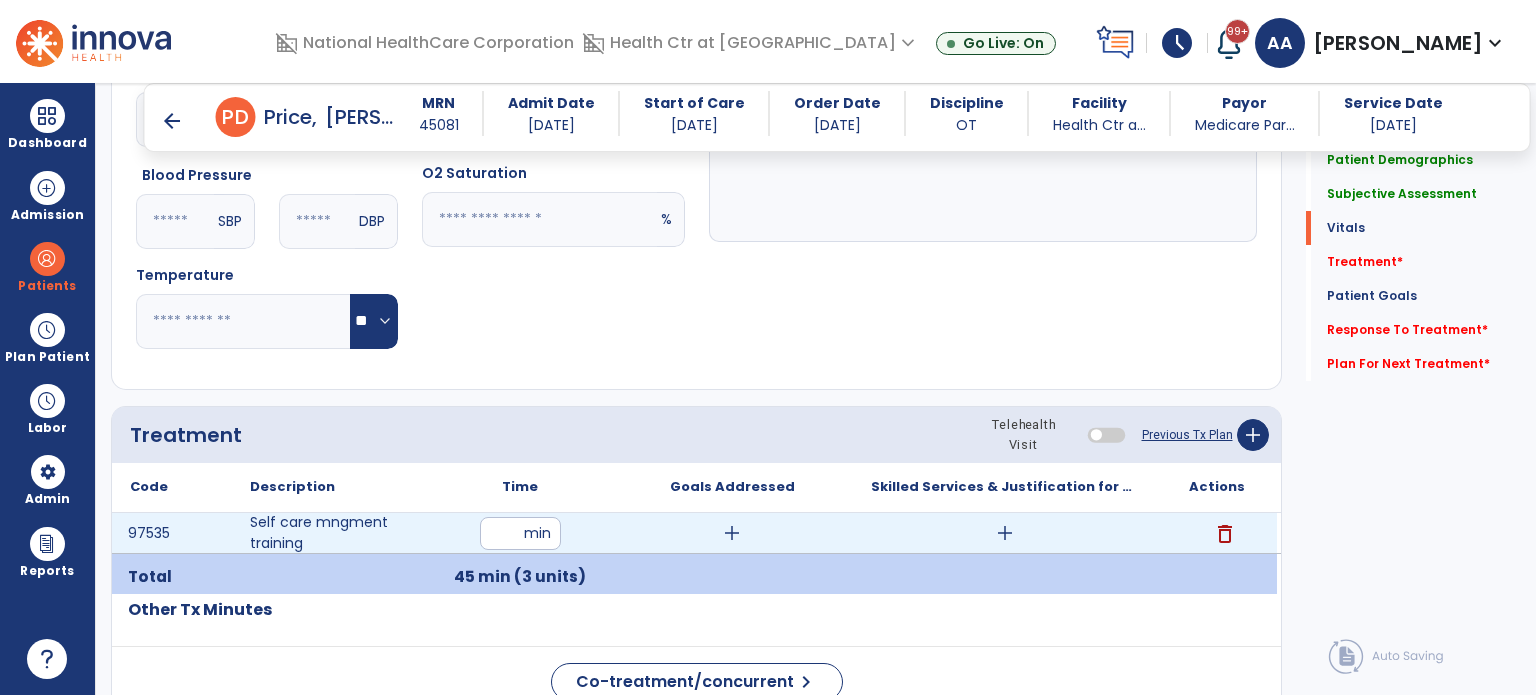 click on "add" at bounding box center (1005, 533) 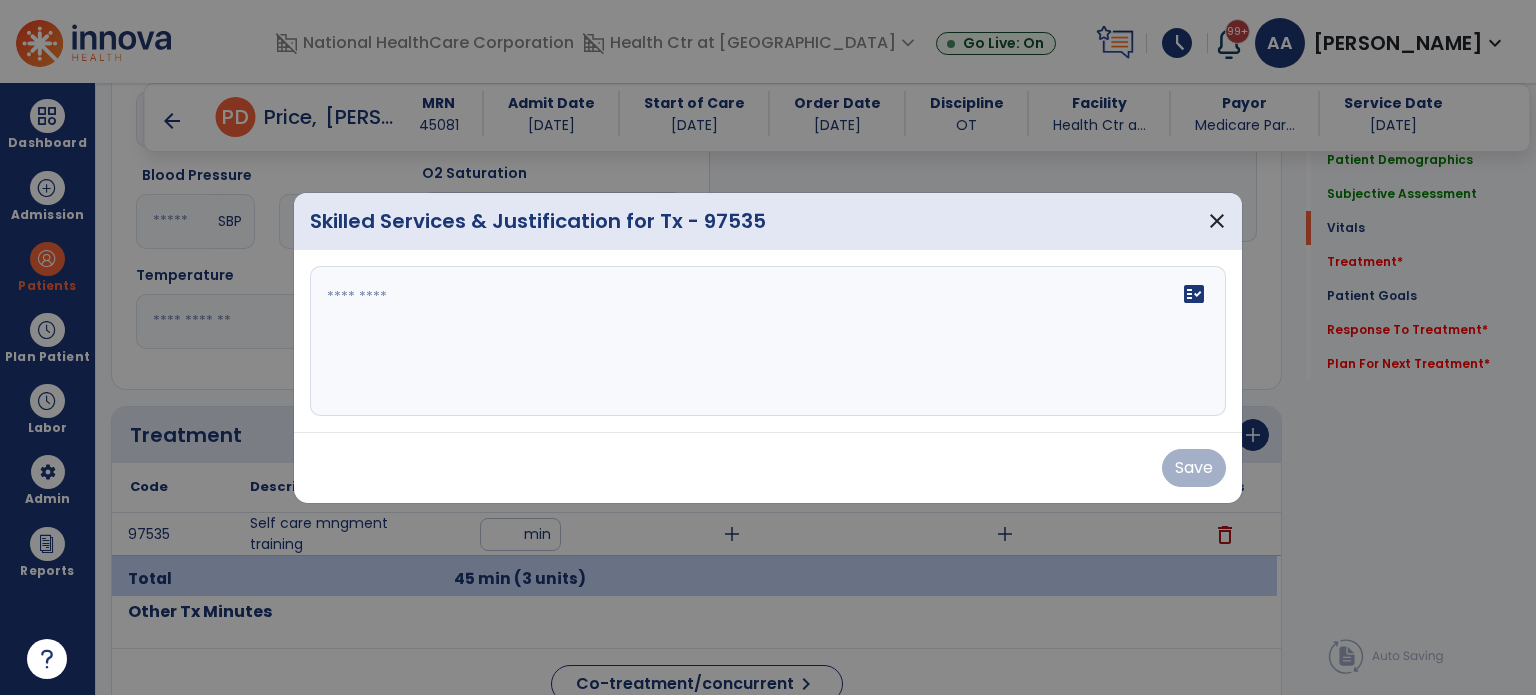 click at bounding box center [768, 347] 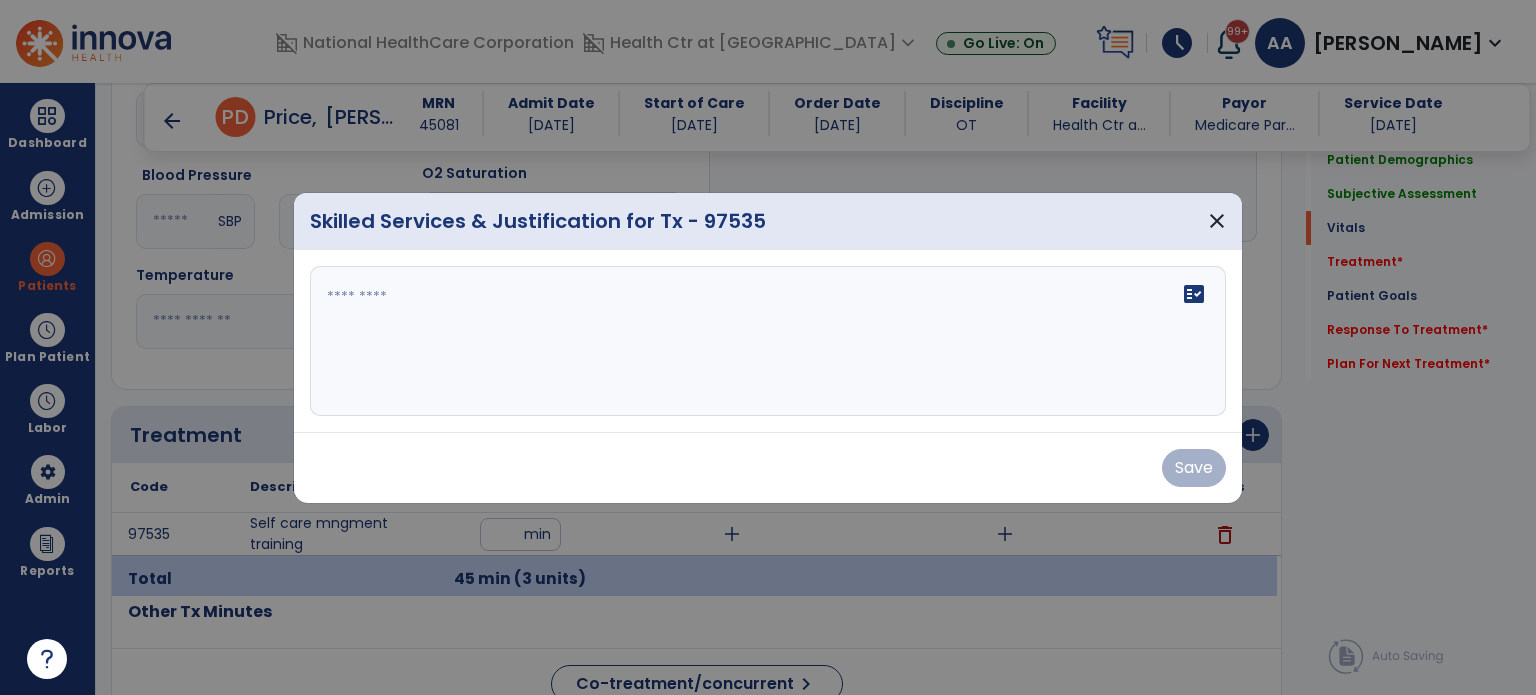 click on "fact_check" at bounding box center (768, 341) 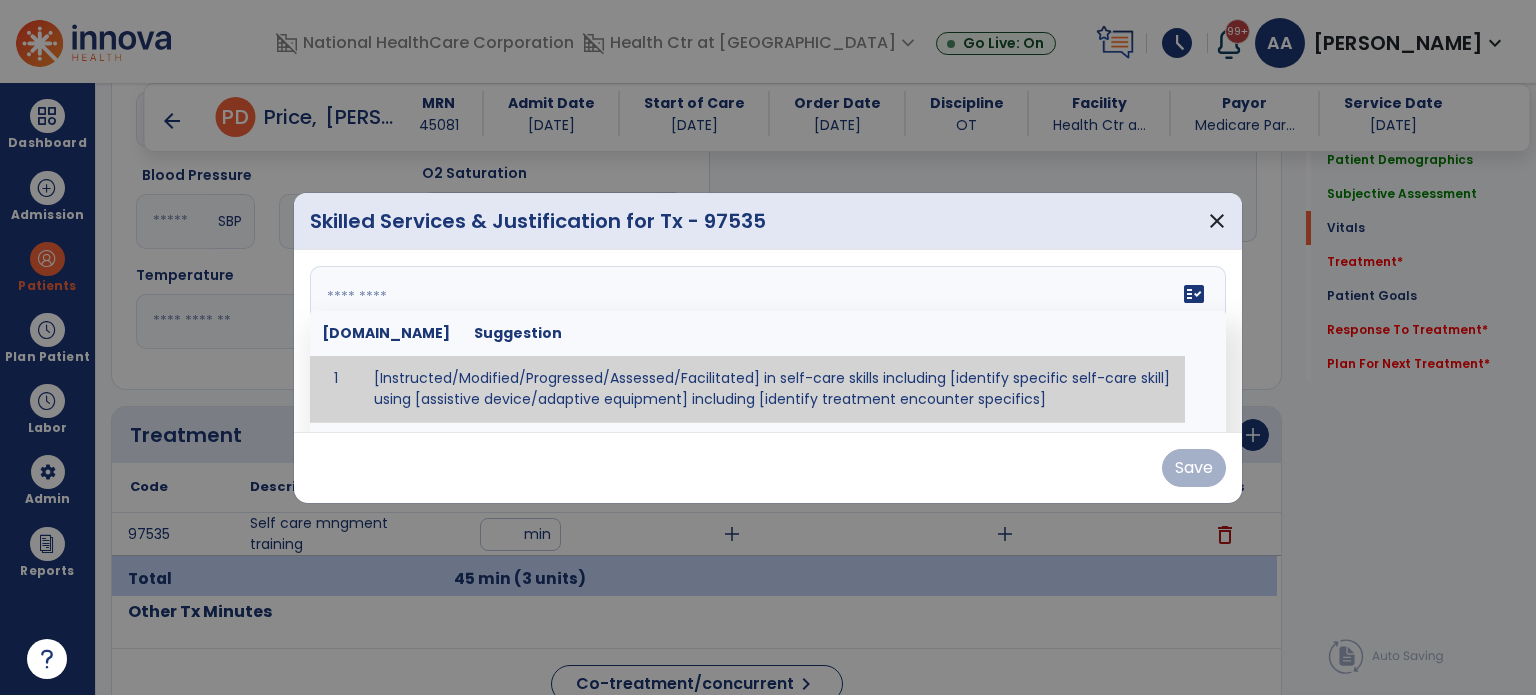 paste on "**********" 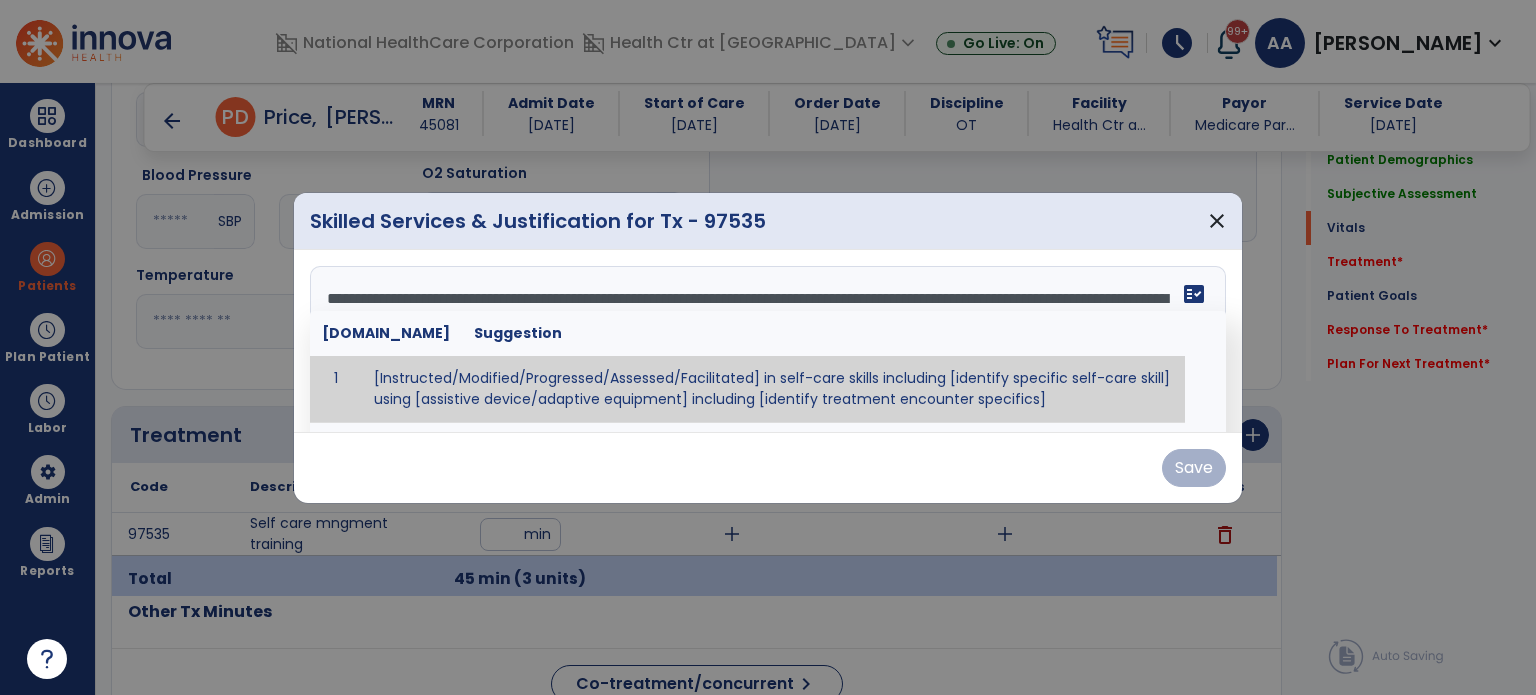 scroll, scrollTop: 15, scrollLeft: 0, axis: vertical 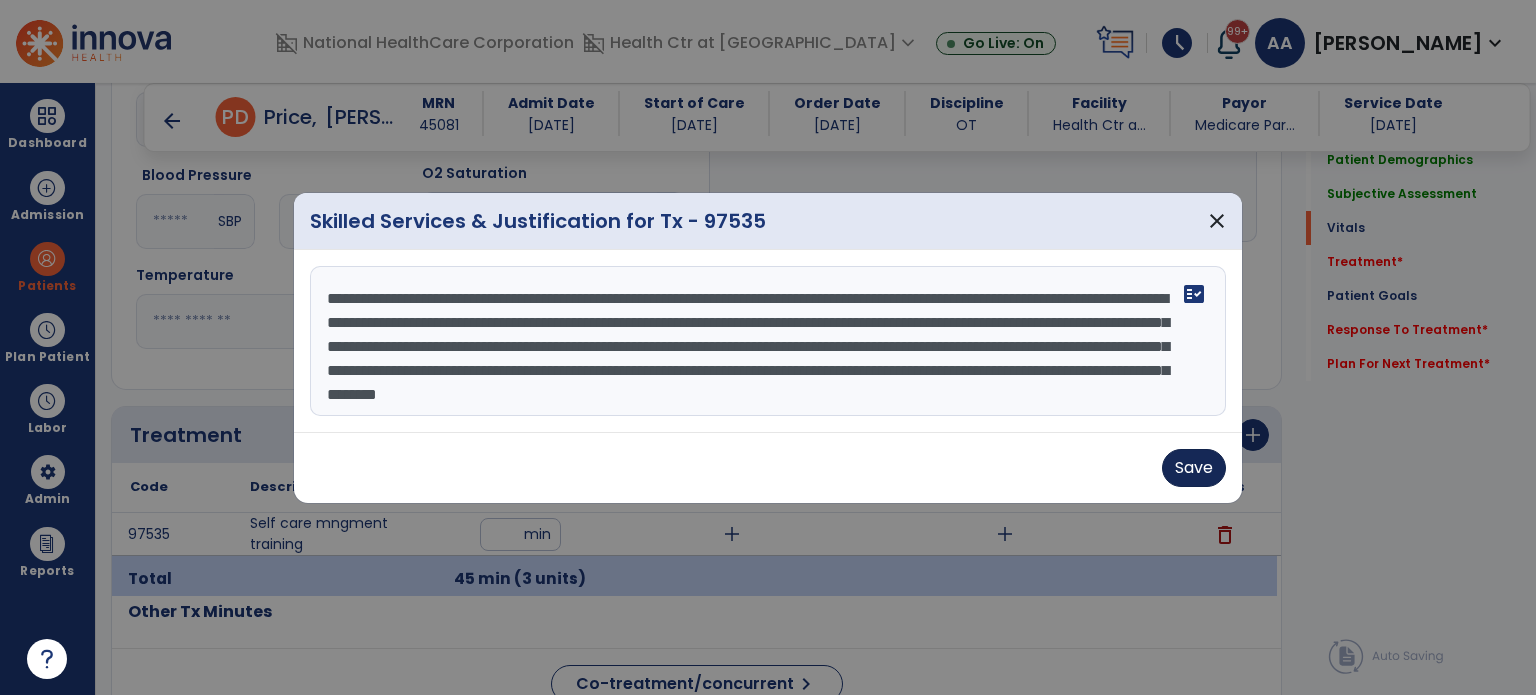 type on "**********" 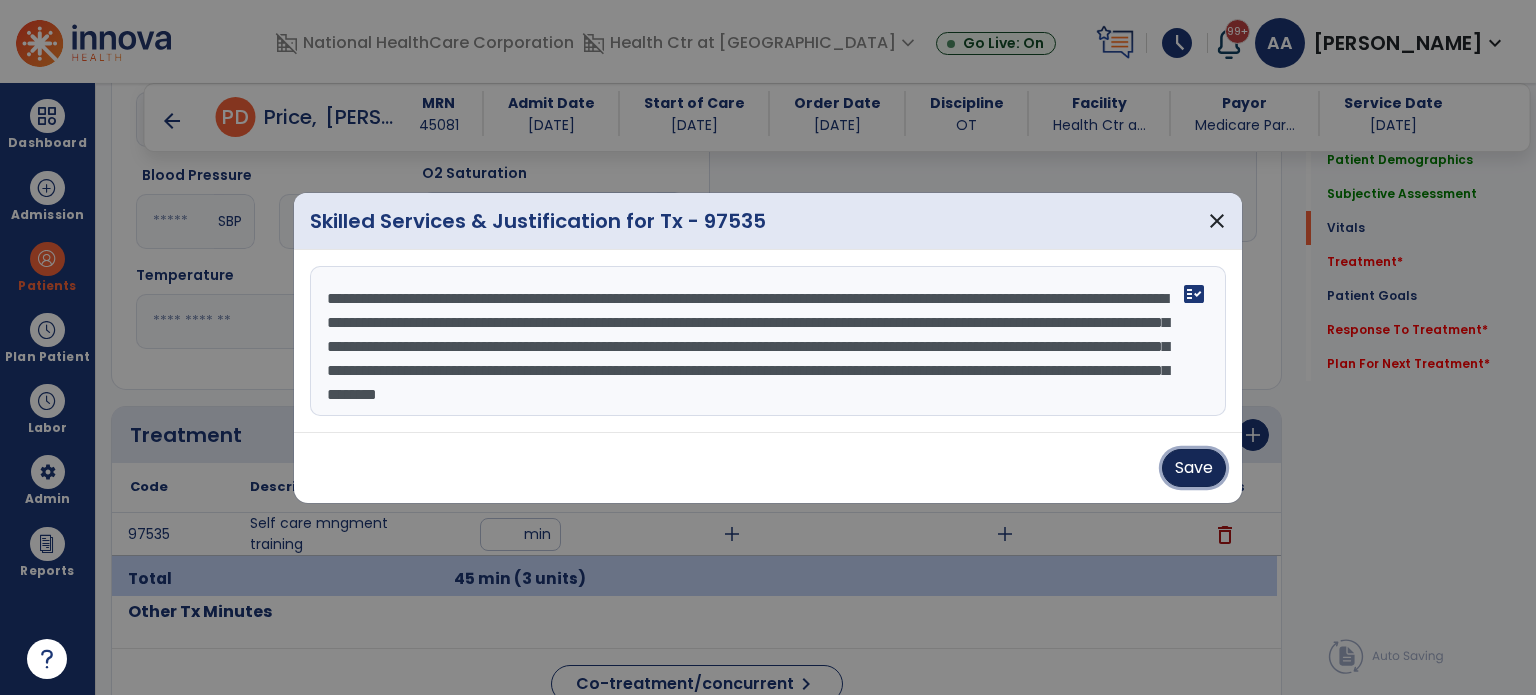 click on "Save" at bounding box center [1194, 468] 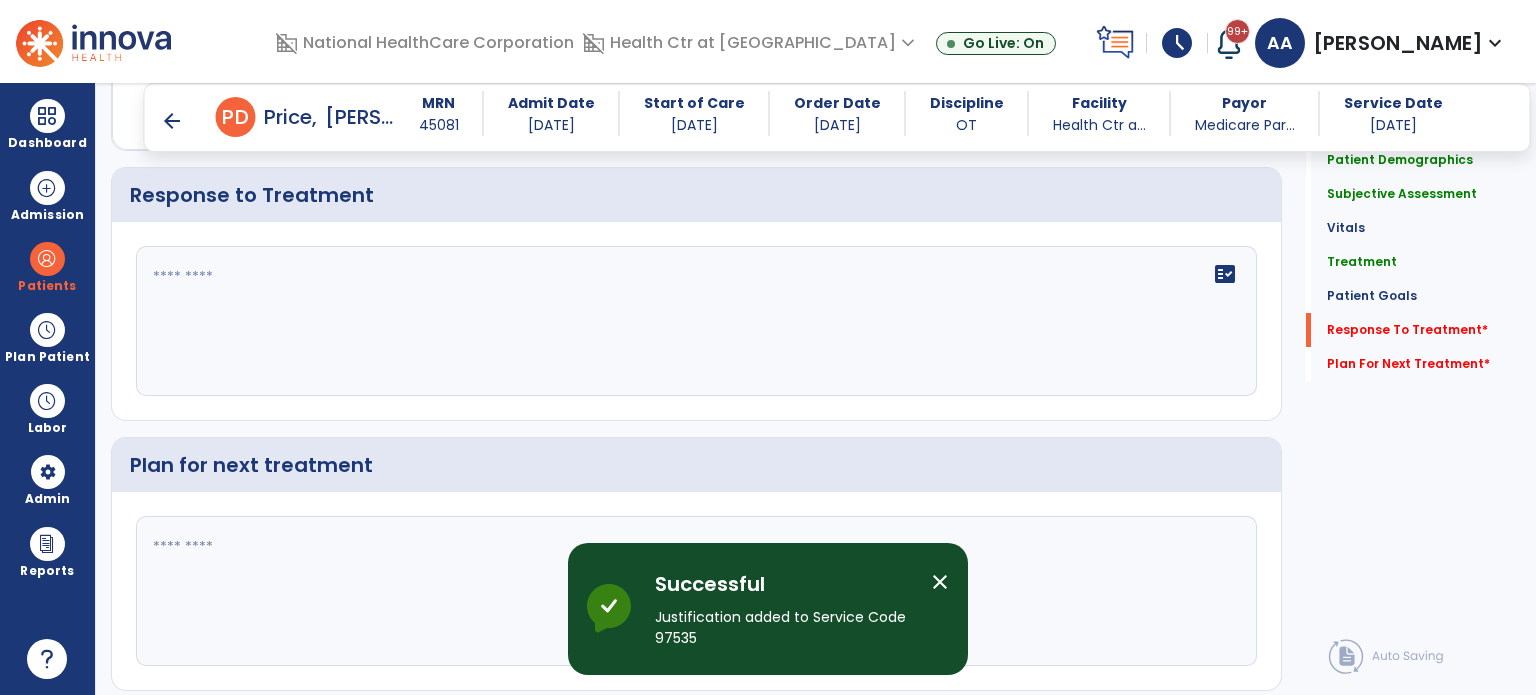 scroll, scrollTop: 2655, scrollLeft: 0, axis: vertical 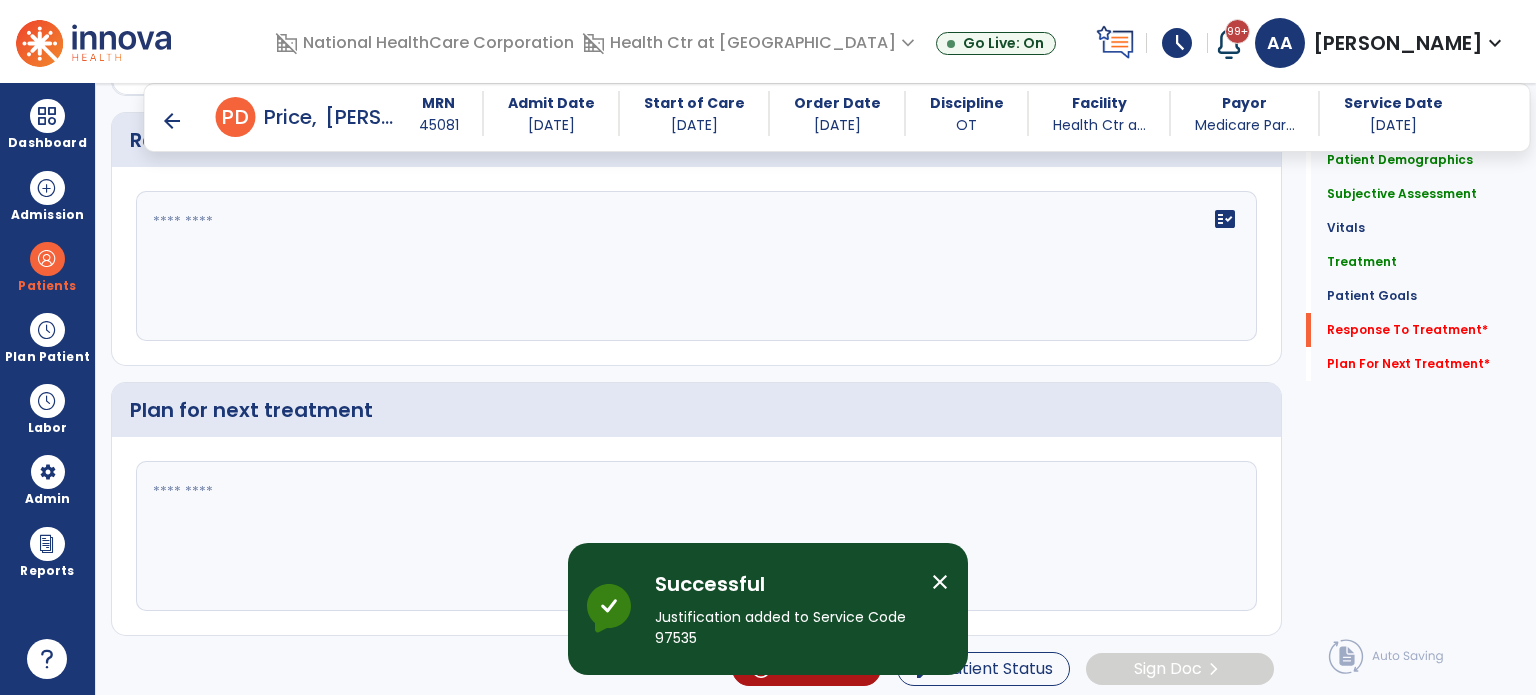 click 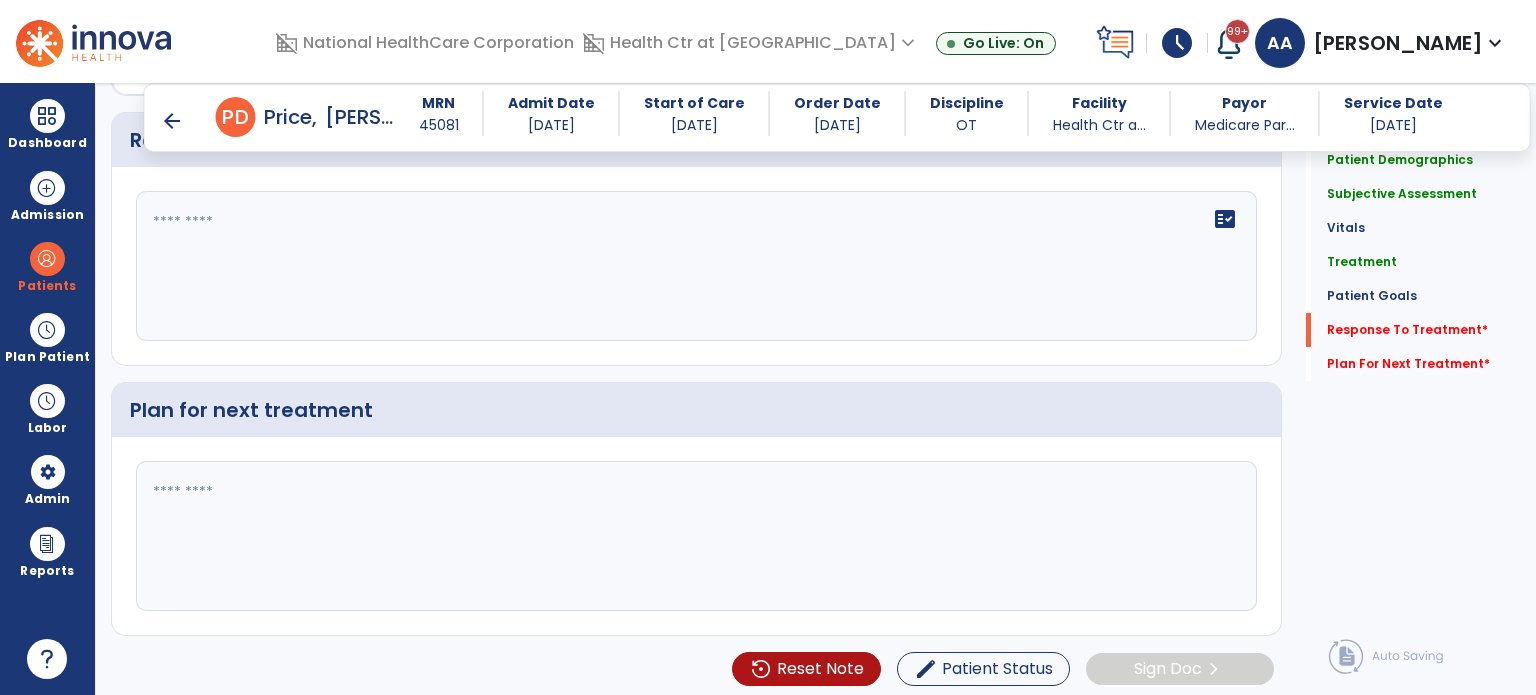 click on "Quick Links  Patient Demographics   Patient Demographics   Subjective Assessment   Subjective Assessment   Vitals   Vitals   Treatment   Treatment   Patient Goals   Patient Goals   Response To Treatment   *  Response To Treatment   *  Plan For Next Treatment   *  Plan For Next Treatment   *" 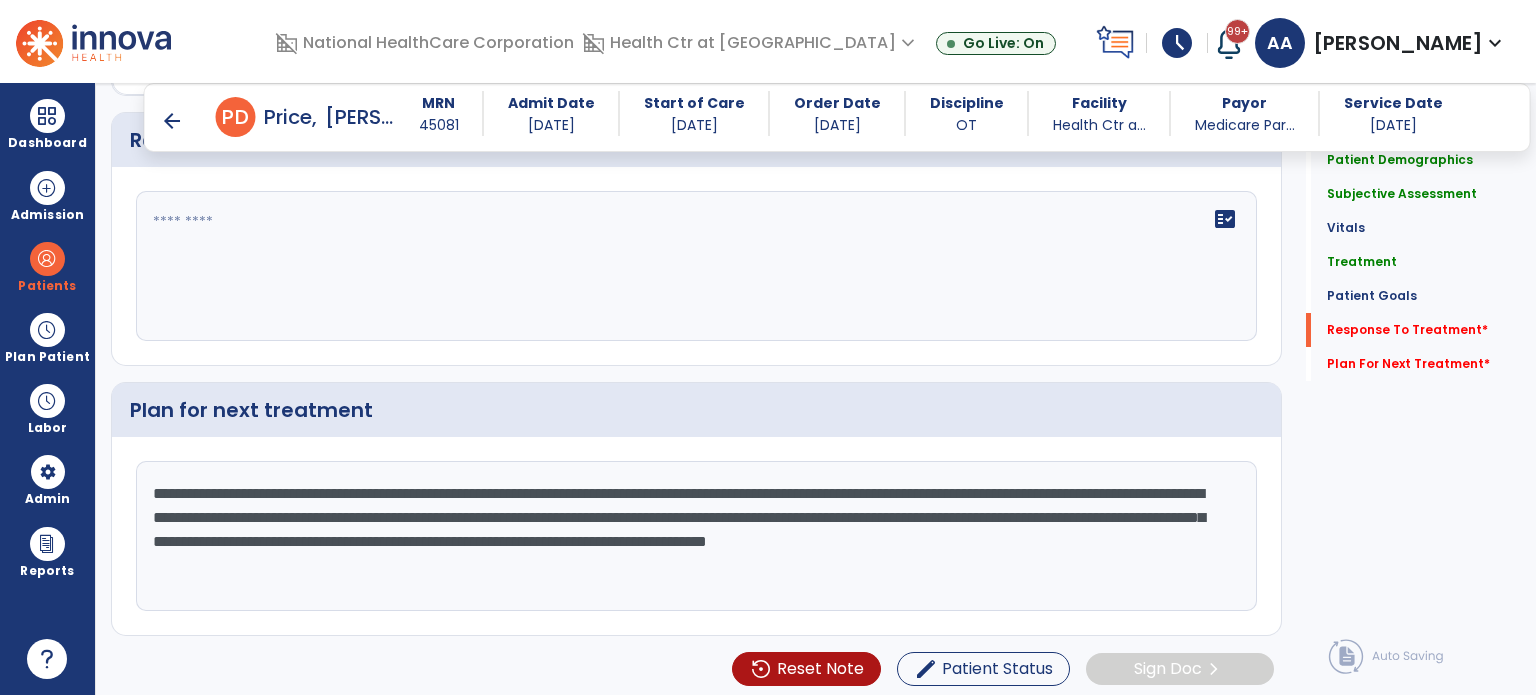 type on "**********" 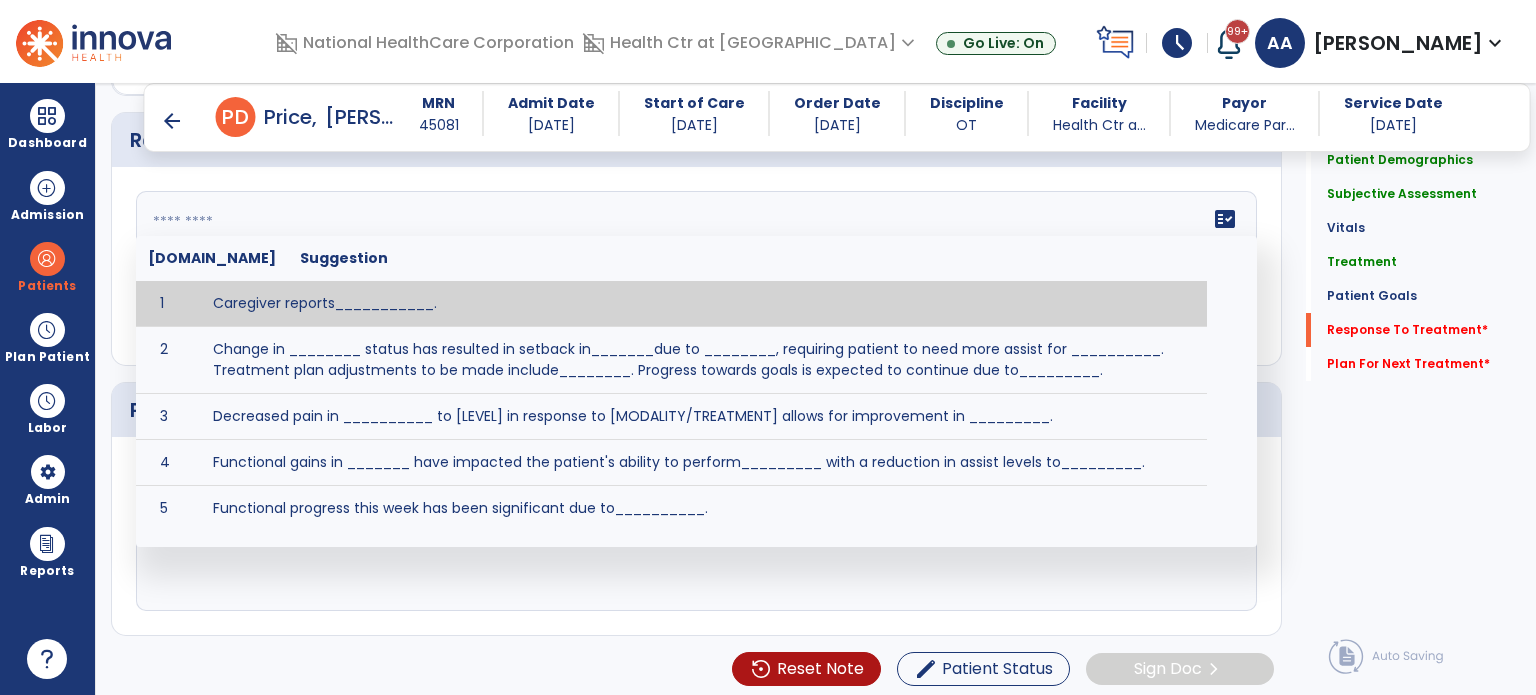 click 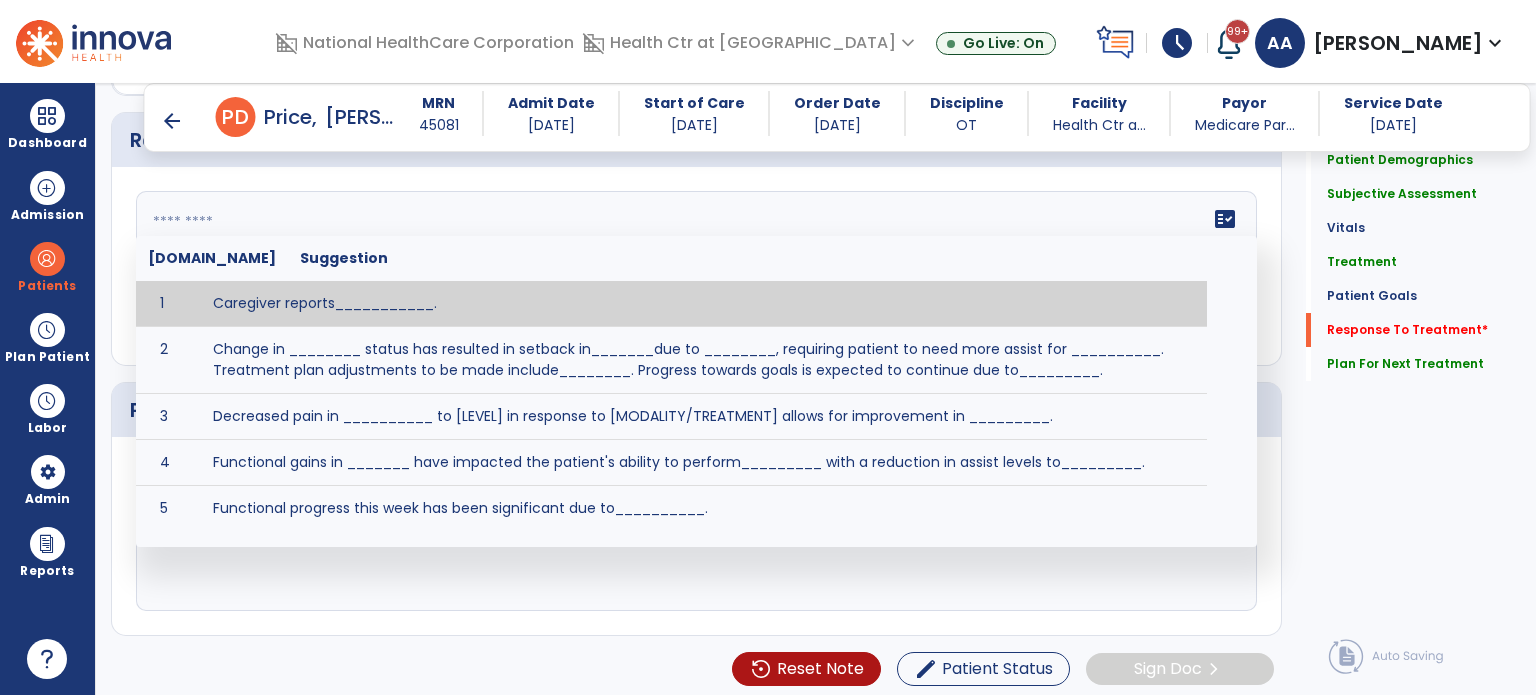 scroll, scrollTop: 2655, scrollLeft: 0, axis: vertical 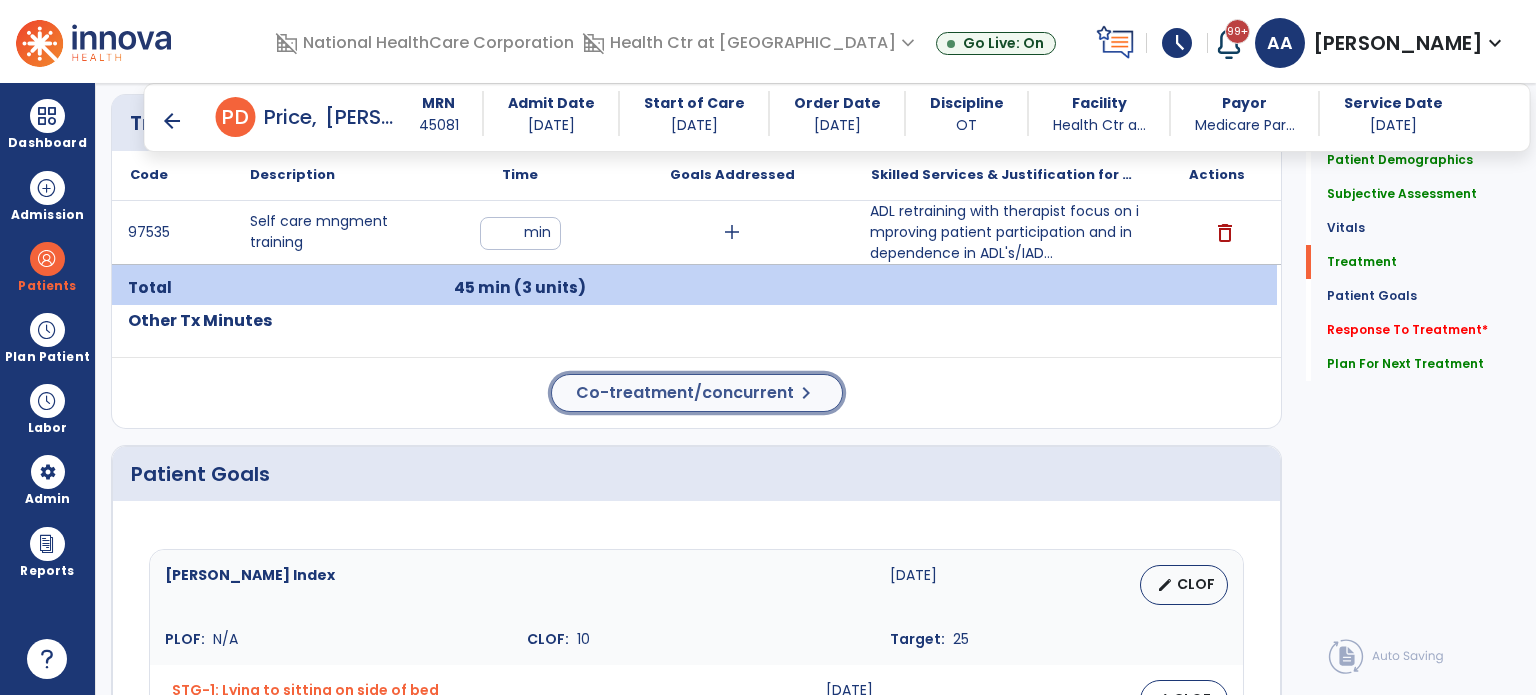 click on "Co-treatment/concurrent" 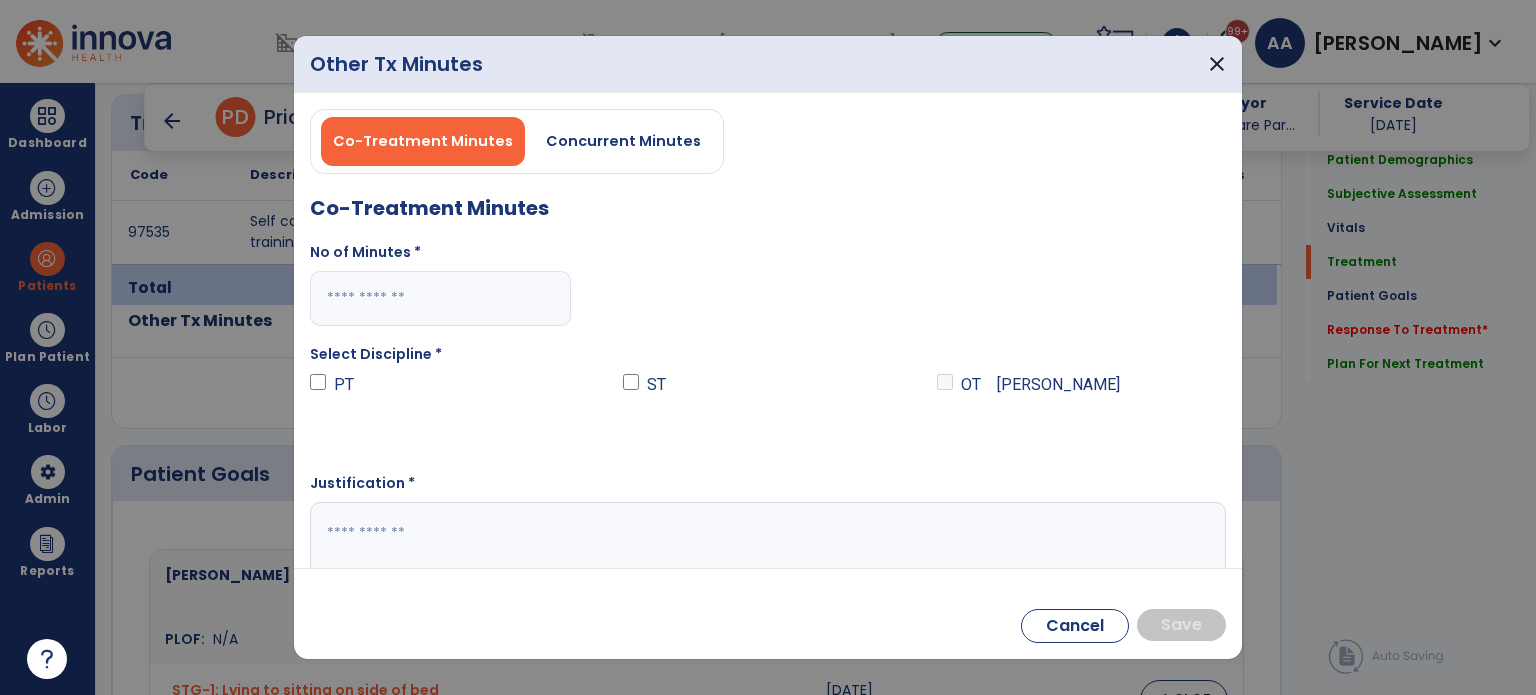click at bounding box center (440, 298) 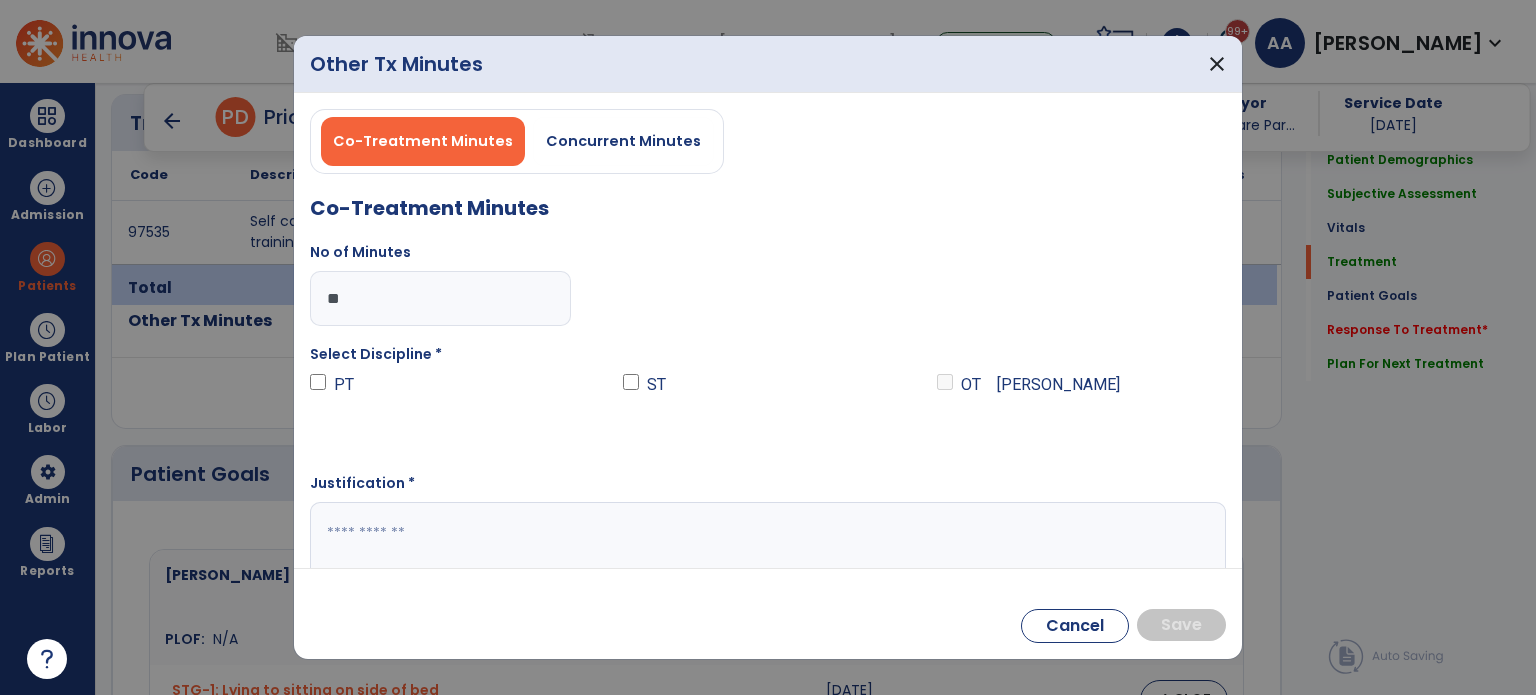 type on "**" 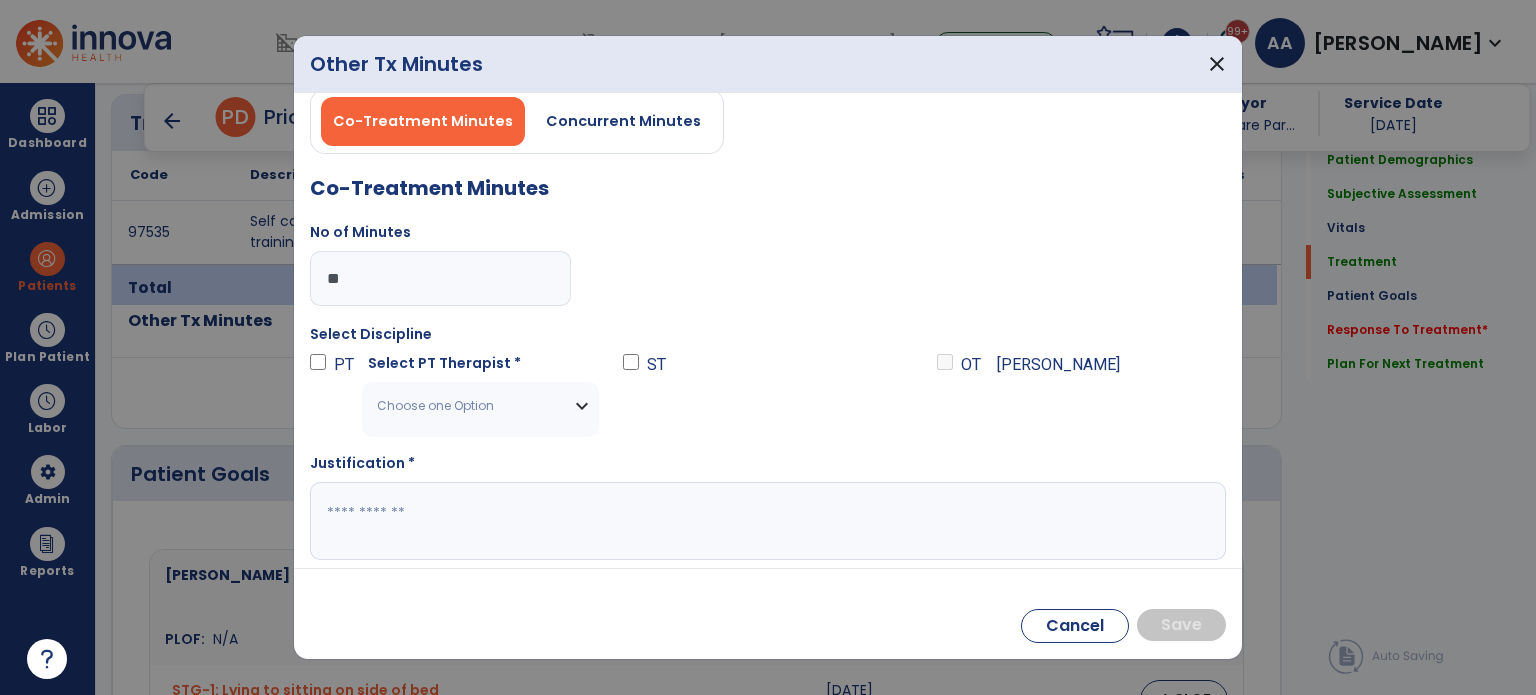 scroll, scrollTop: 26, scrollLeft: 0, axis: vertical 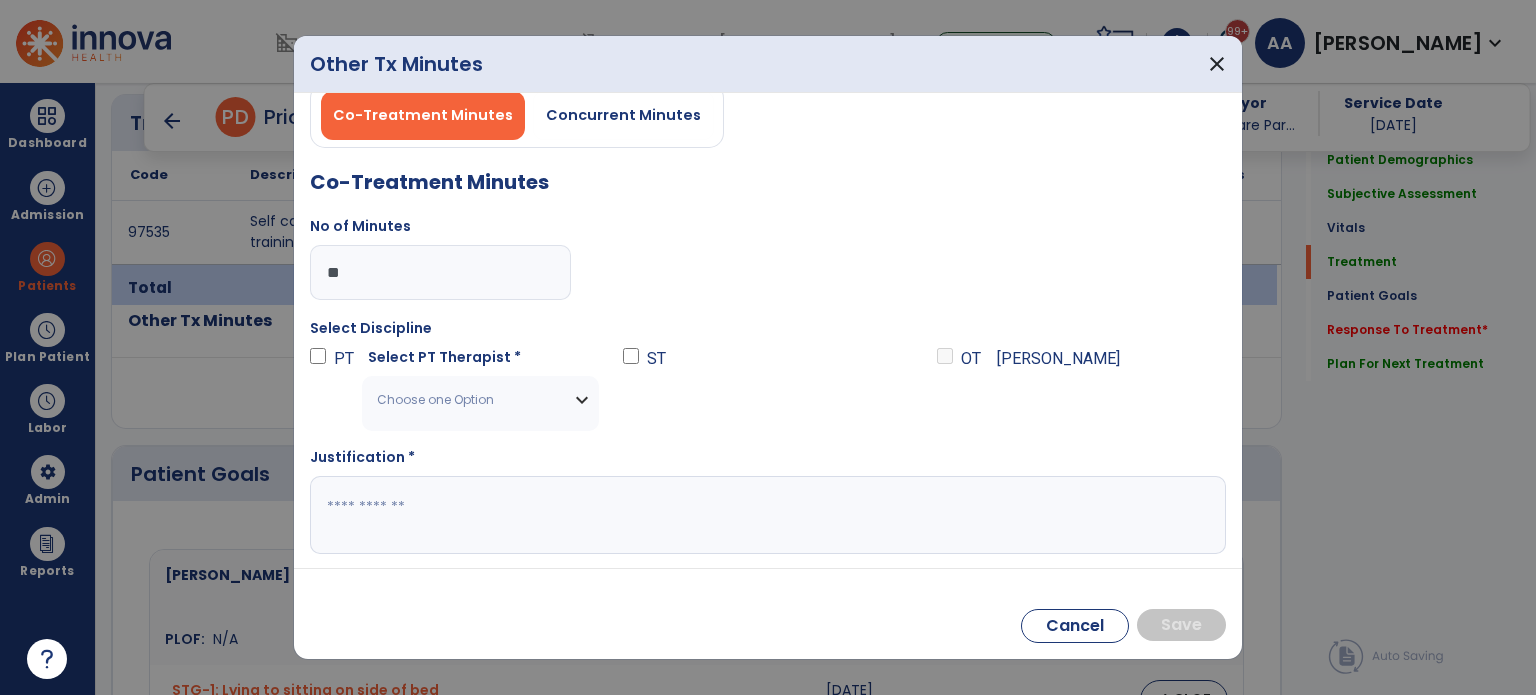 click on "Choose one Option" at bounding box center [480, 400] 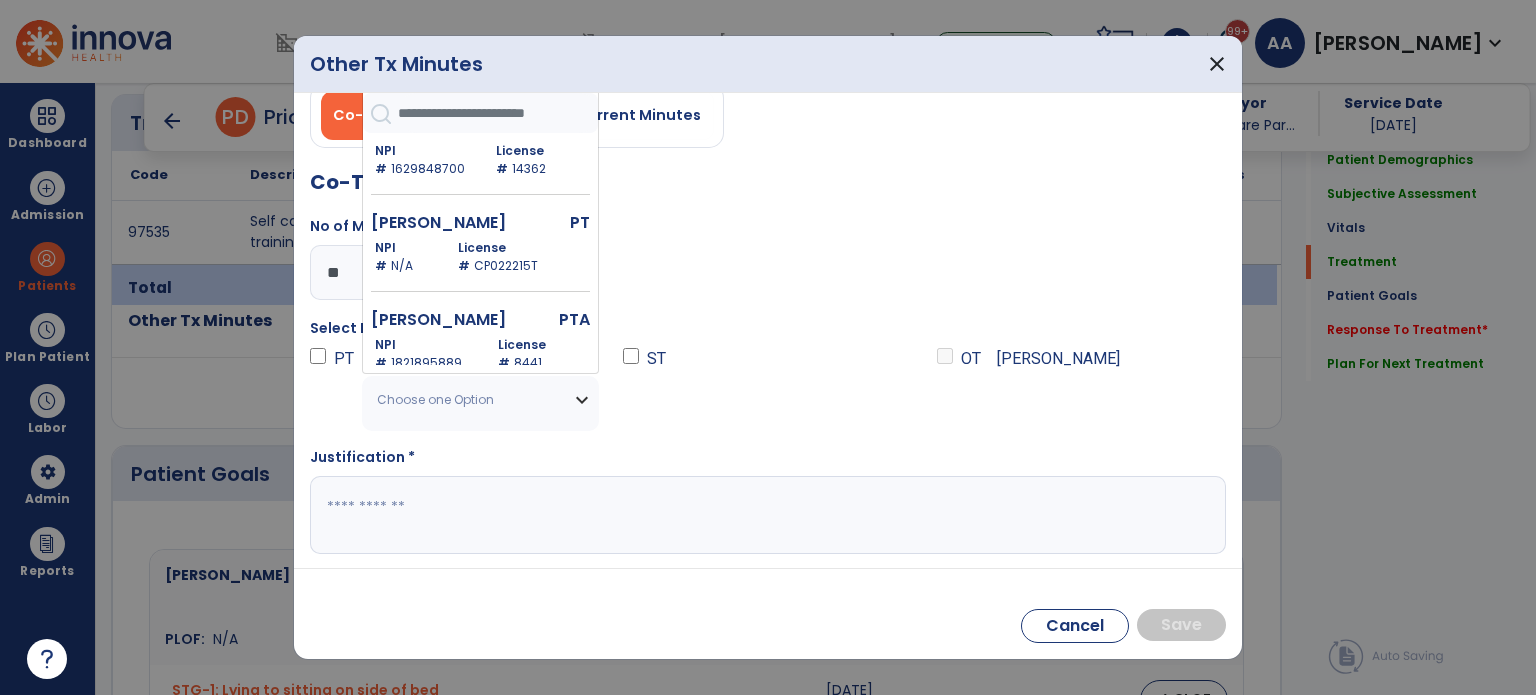 scroll, scrollTop: 1500, scrollLeft: 0, axis: vertical 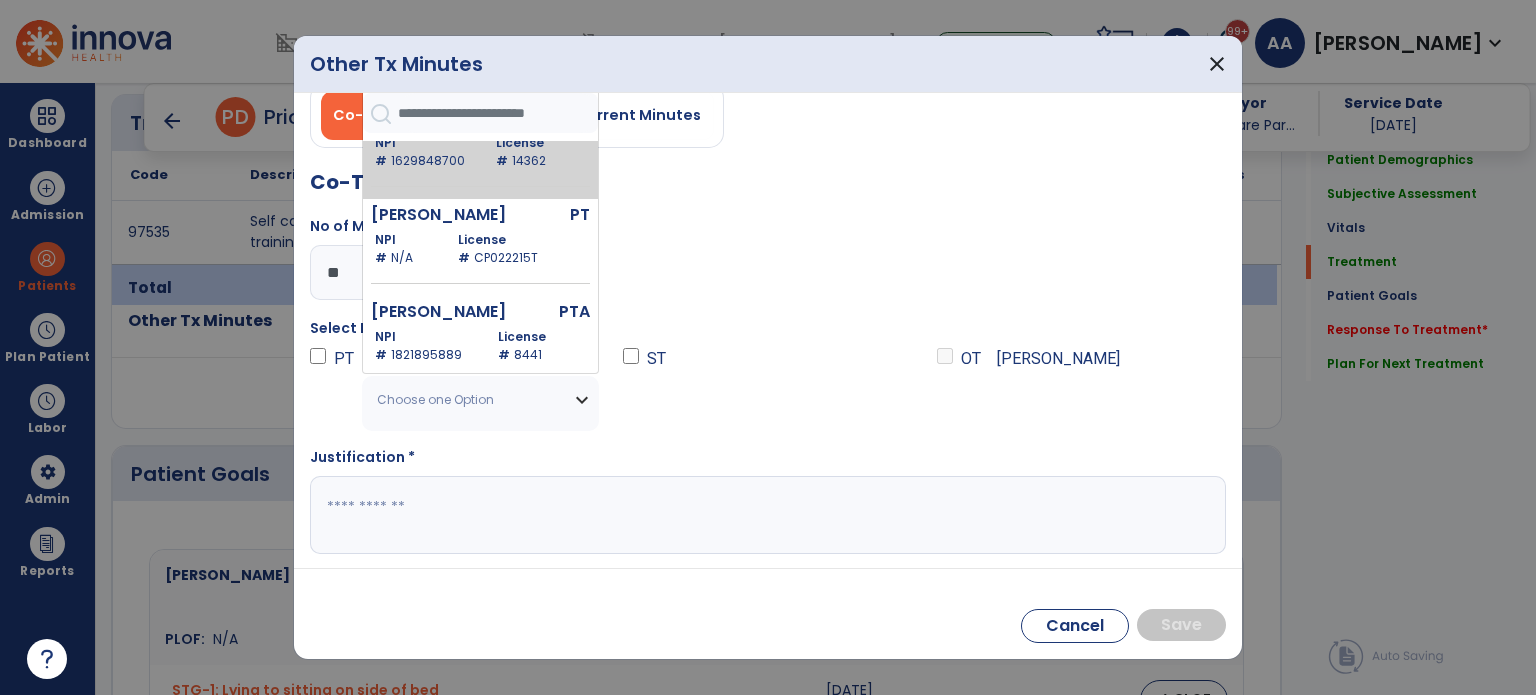 click on "[PERSON_NAME]" at bounding box center (440, 118) 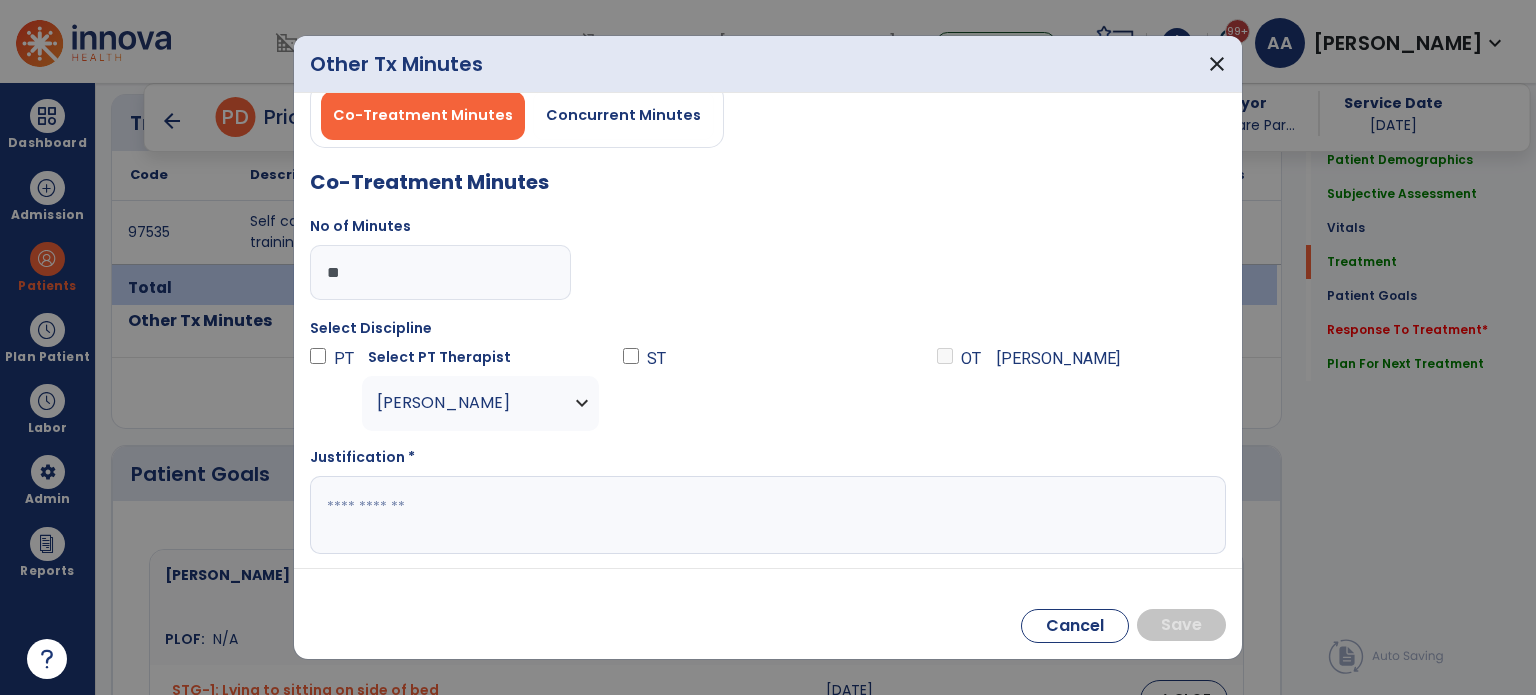 click at bounding box center [766, 515] 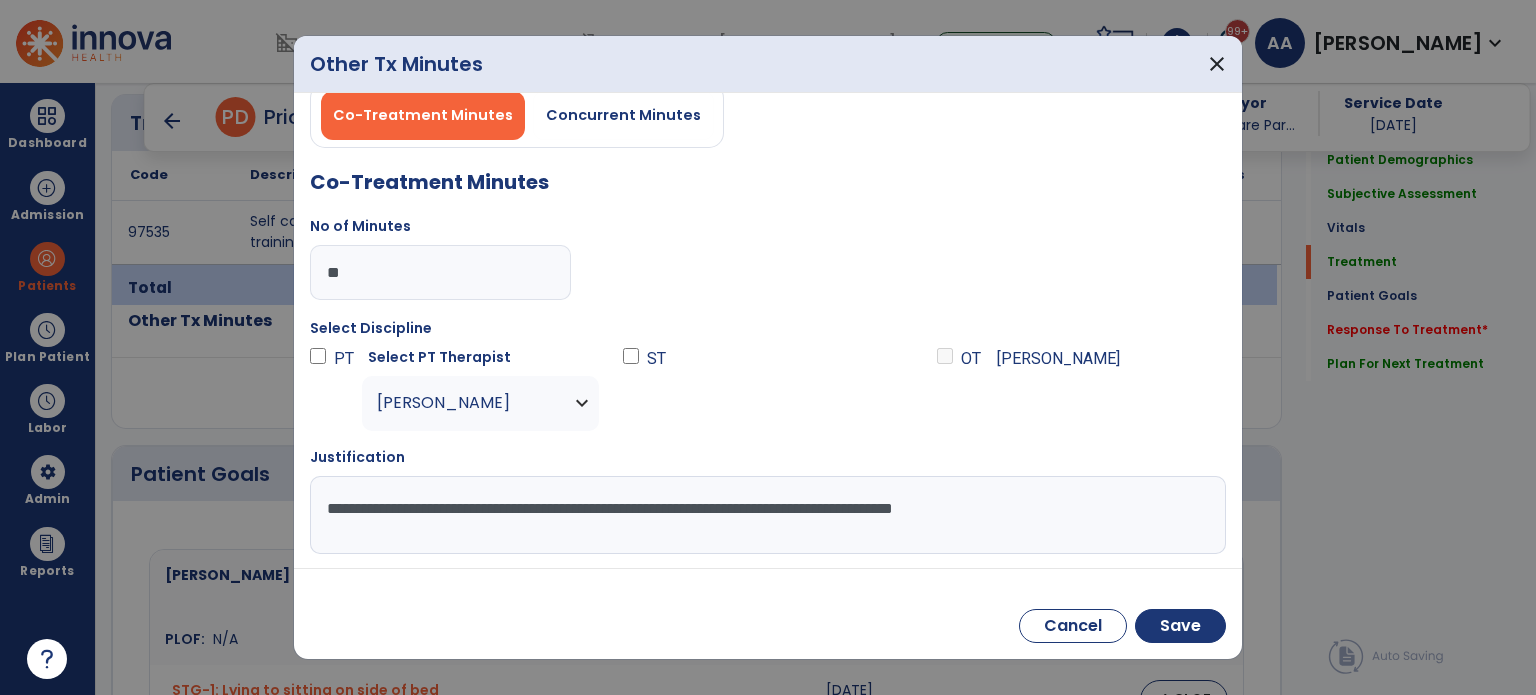 click on "**********" at bounding box center [766, 515] 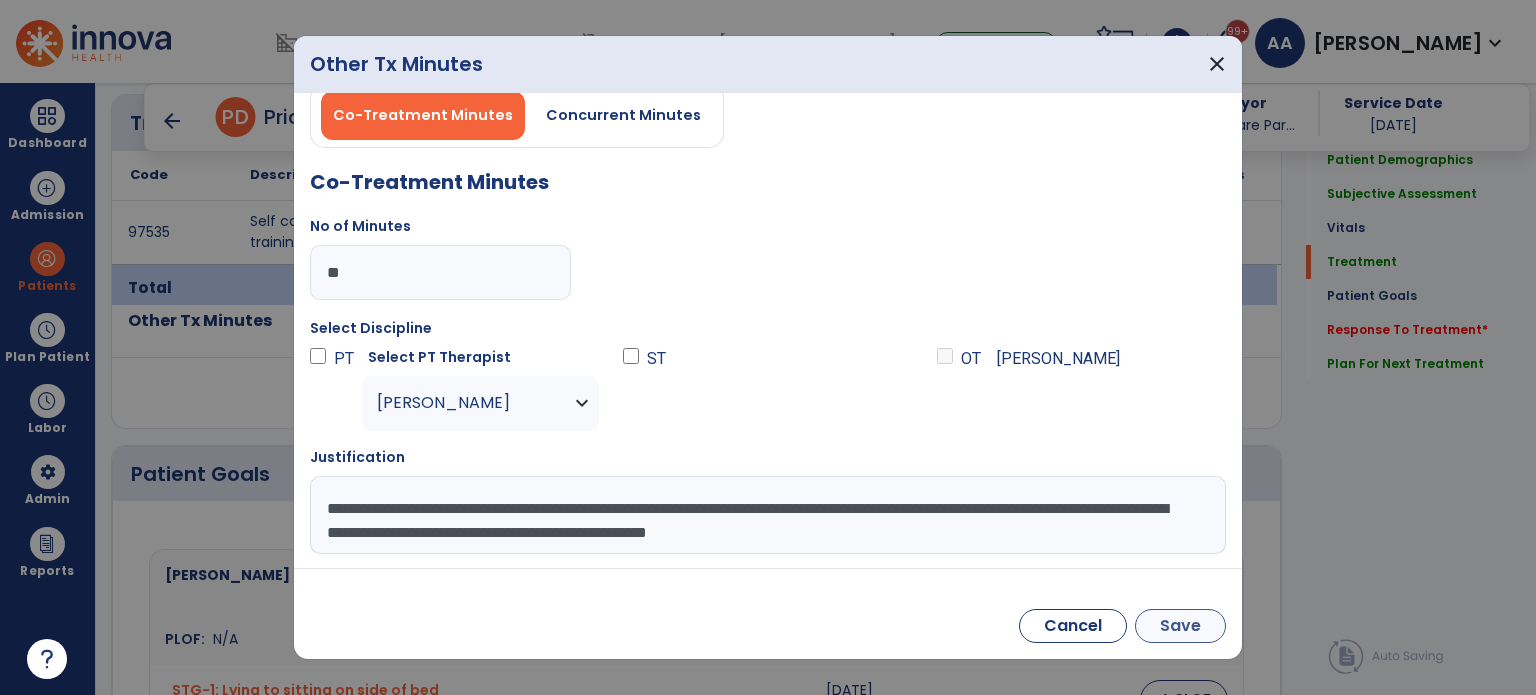 type on "**********" 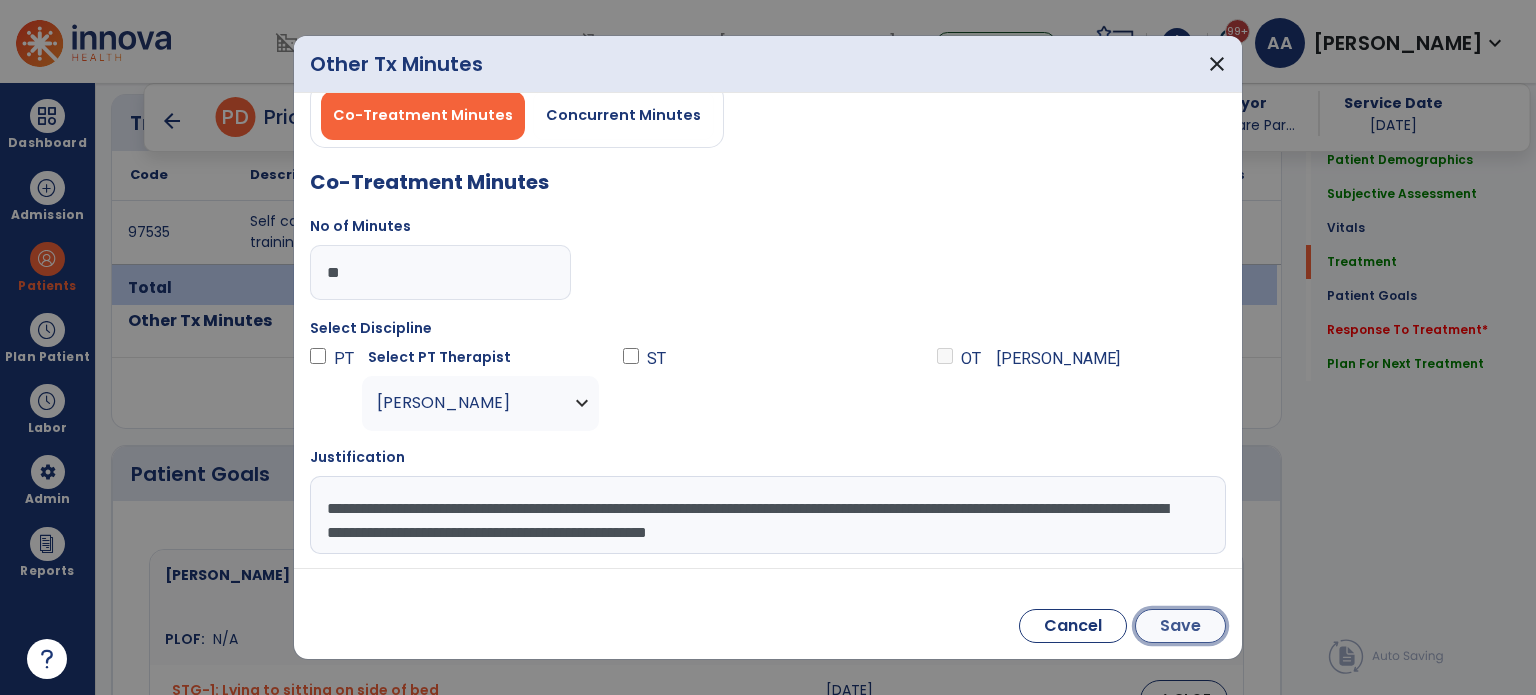 click on "Save" at bounding box center [1180, 626] 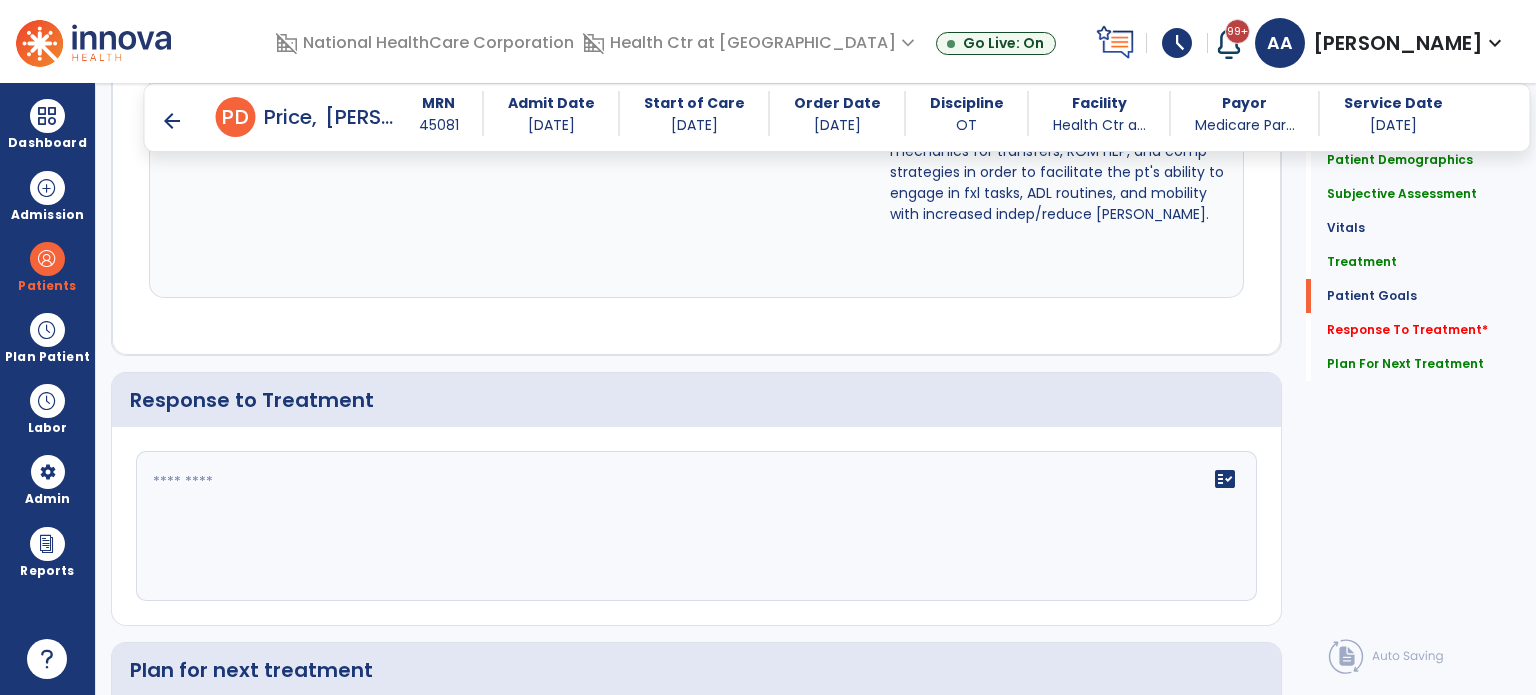 scroll, scrollTop: 2555, scrollLeft: 0, axis: vertical 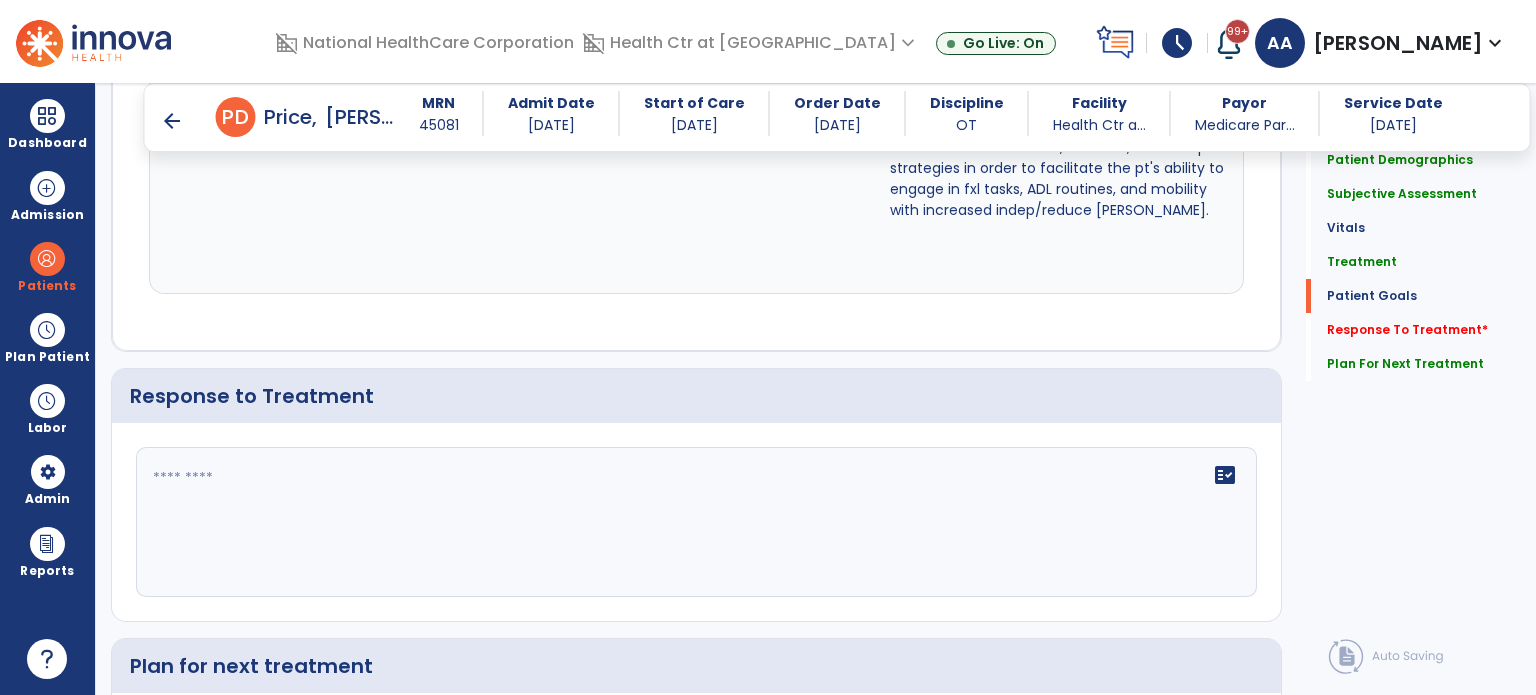 click 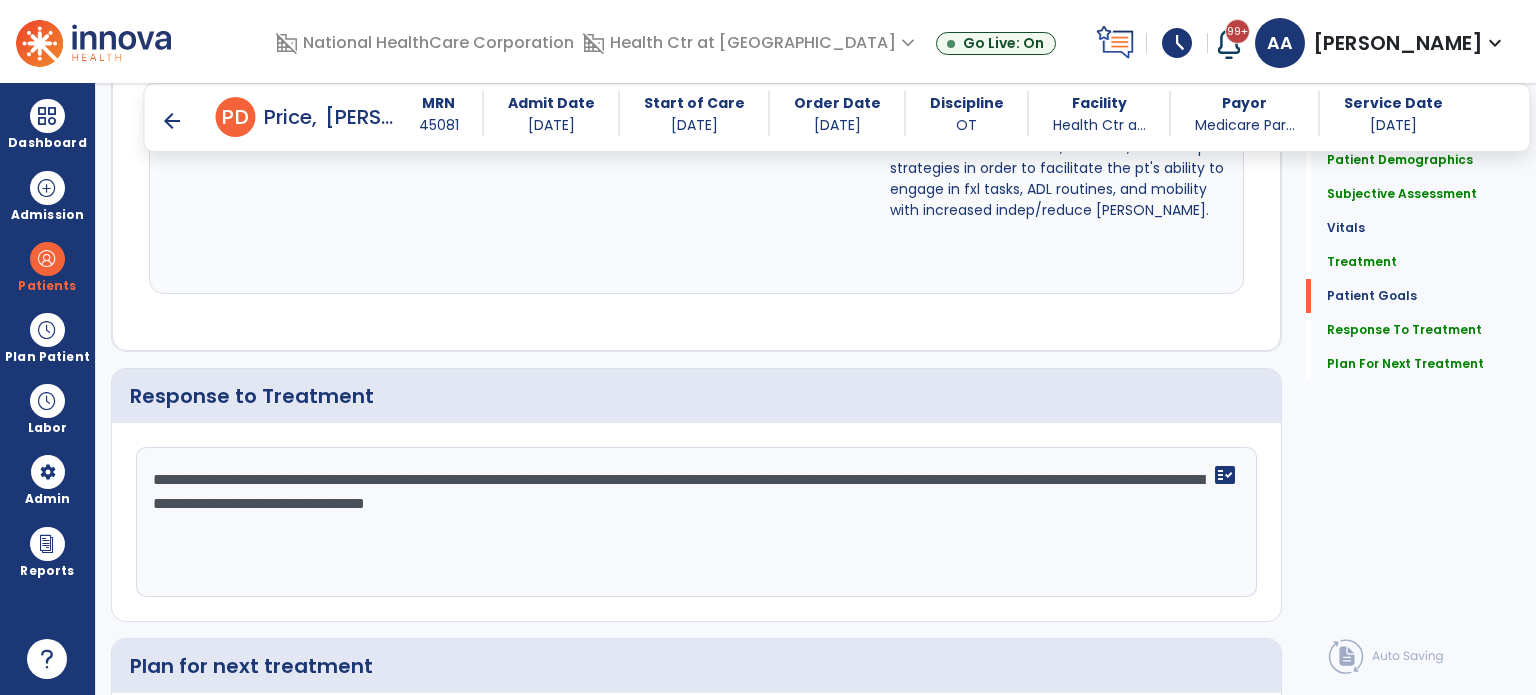scroll, scrollTop: 2555, scrollLeft: 0, axis: vertical 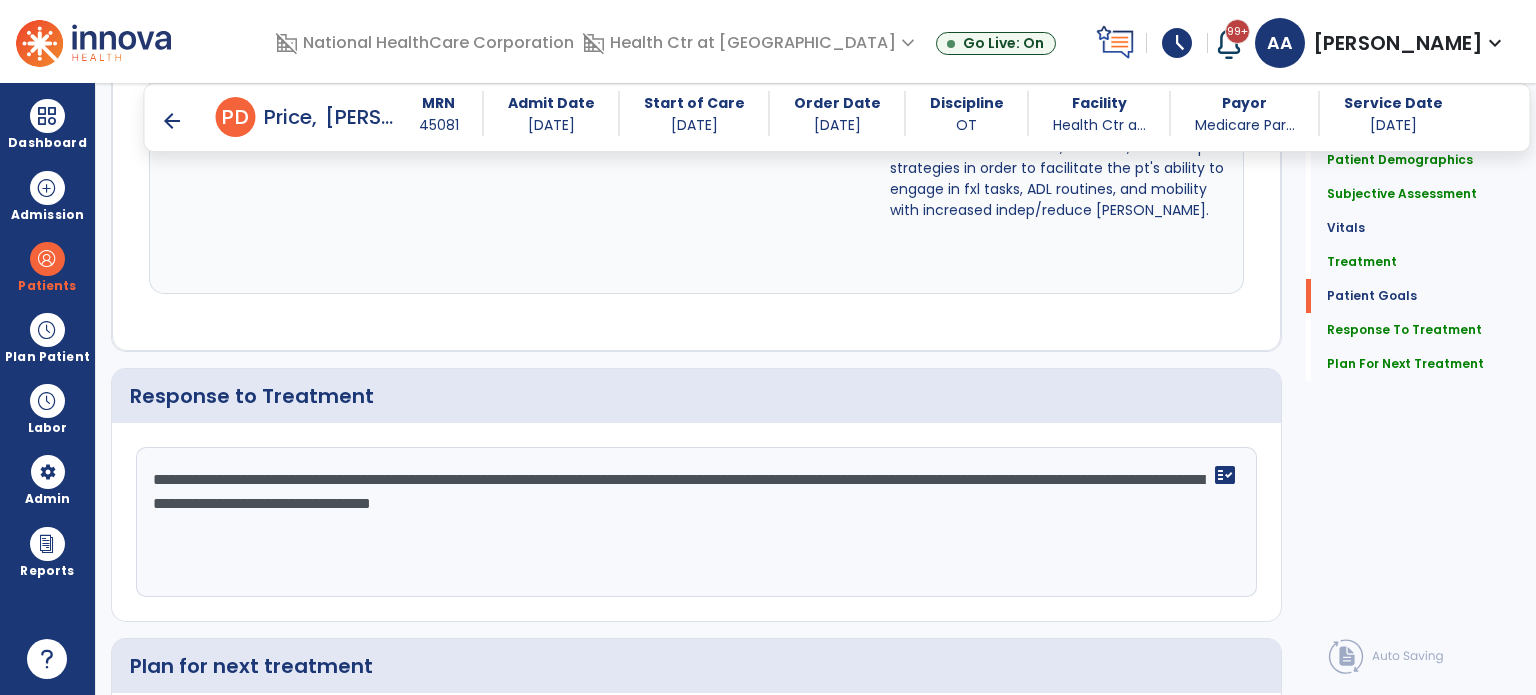 click on "**********" 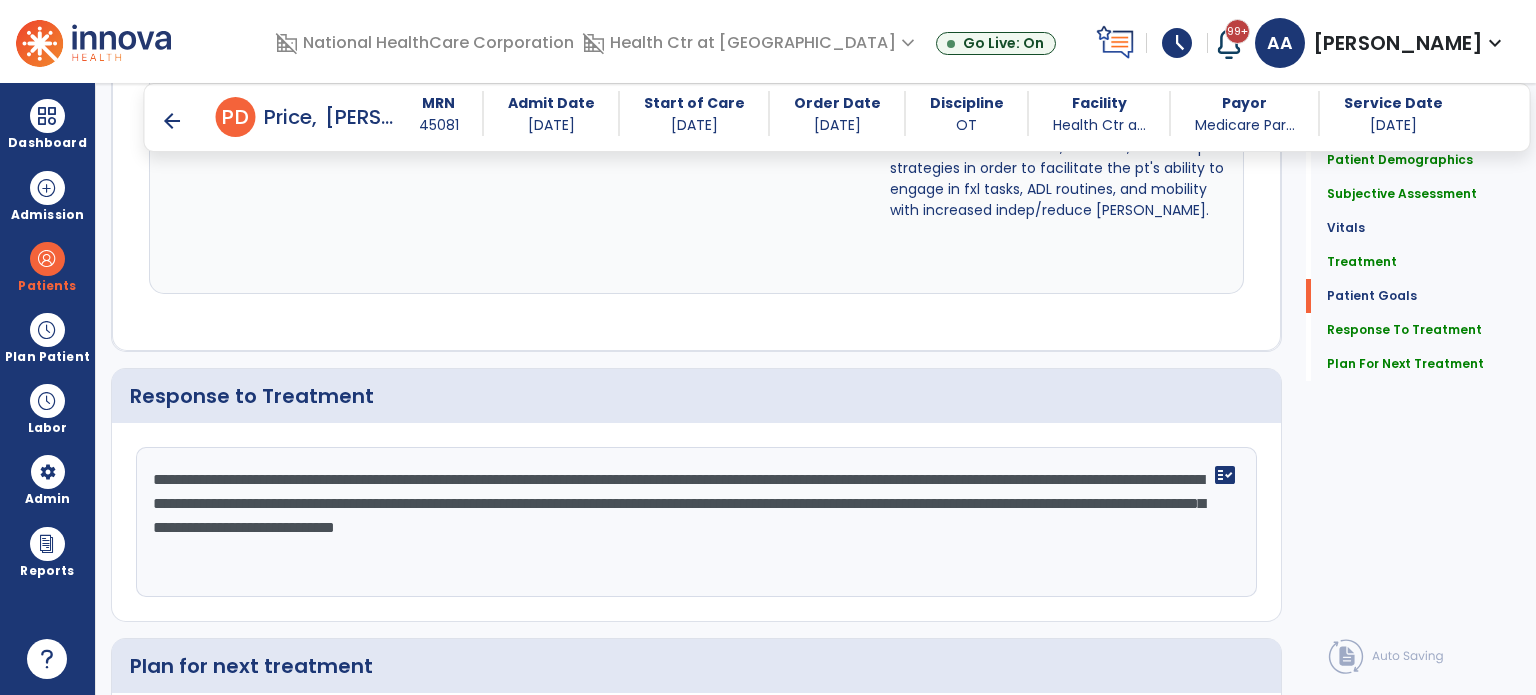 scroll, scrollTop: 2555, scrollLeft: 0, axis: vertical 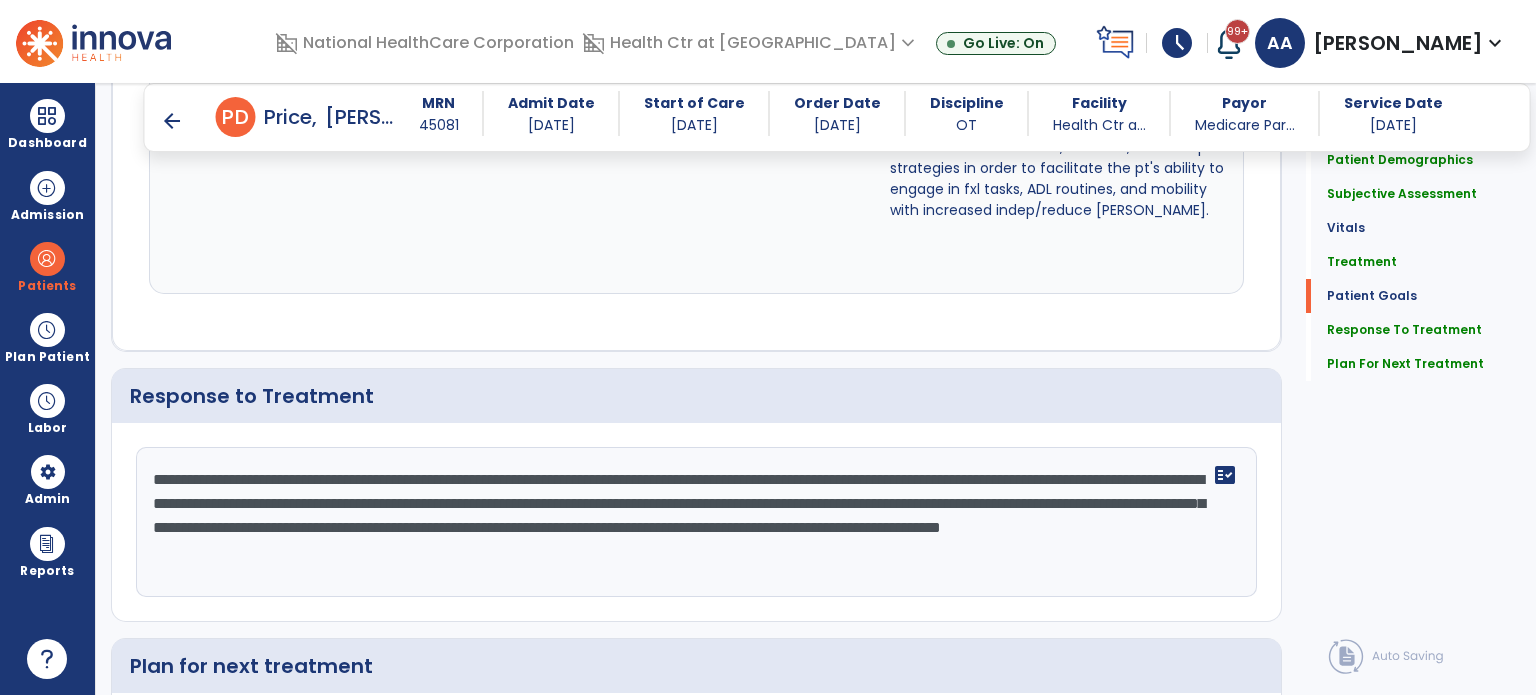 click on "**********" 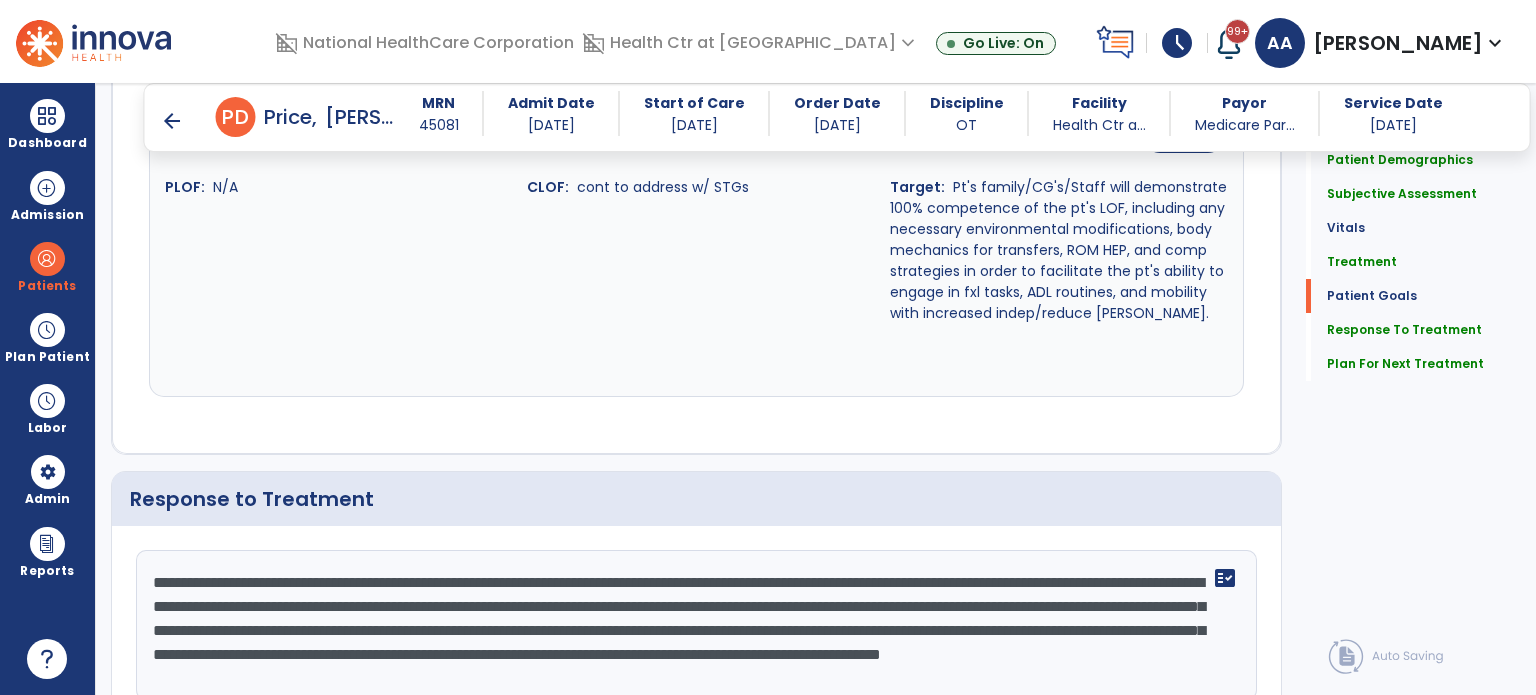 scroll, scrollTop: 2555, scrollLeft: 0, axis: vertical 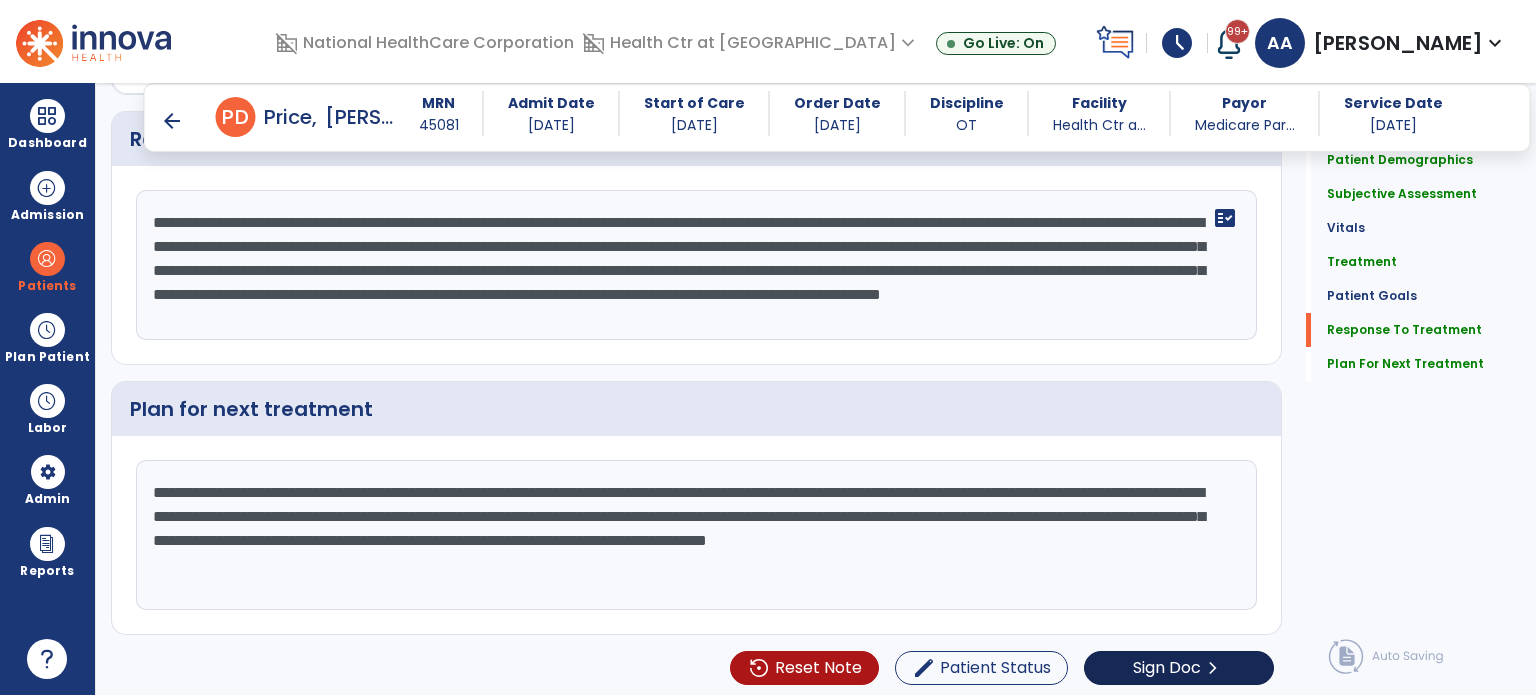 type on "**********" 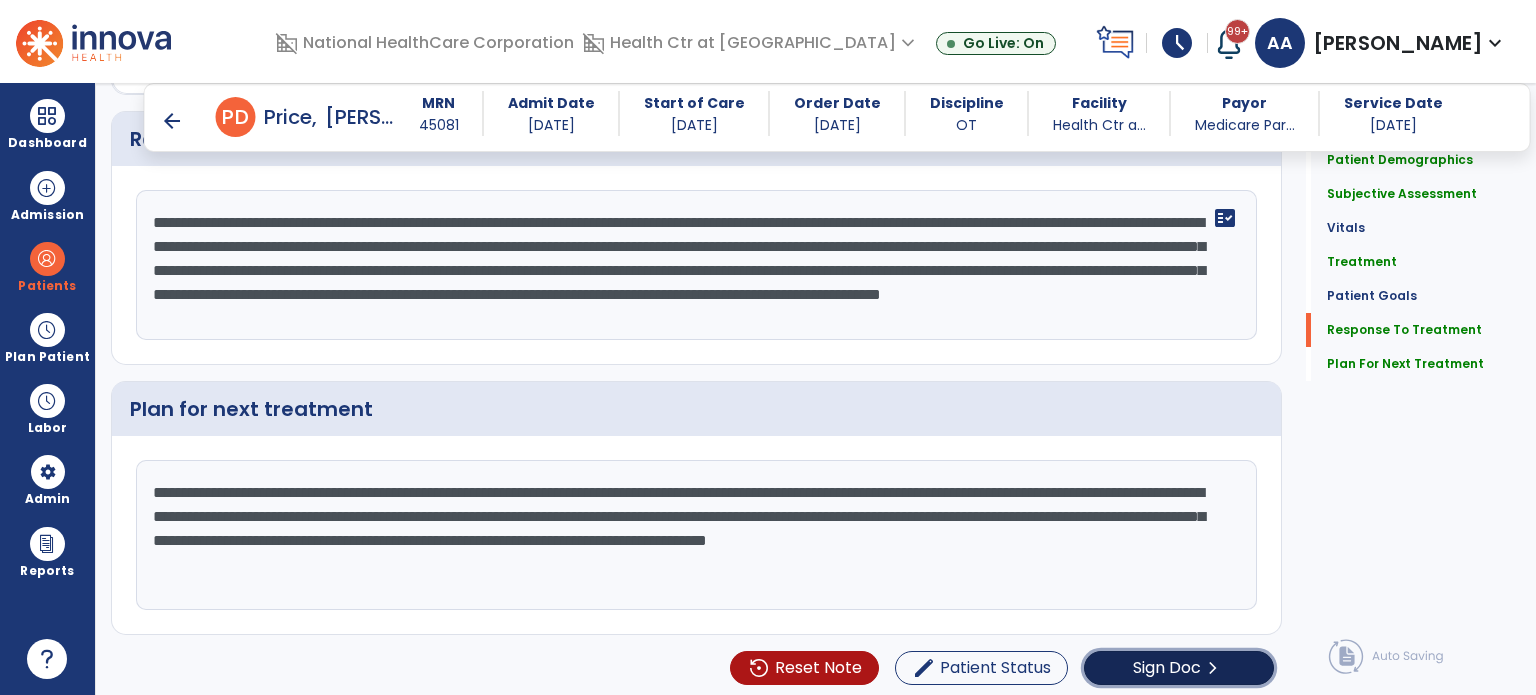 click on "Sign Doc" 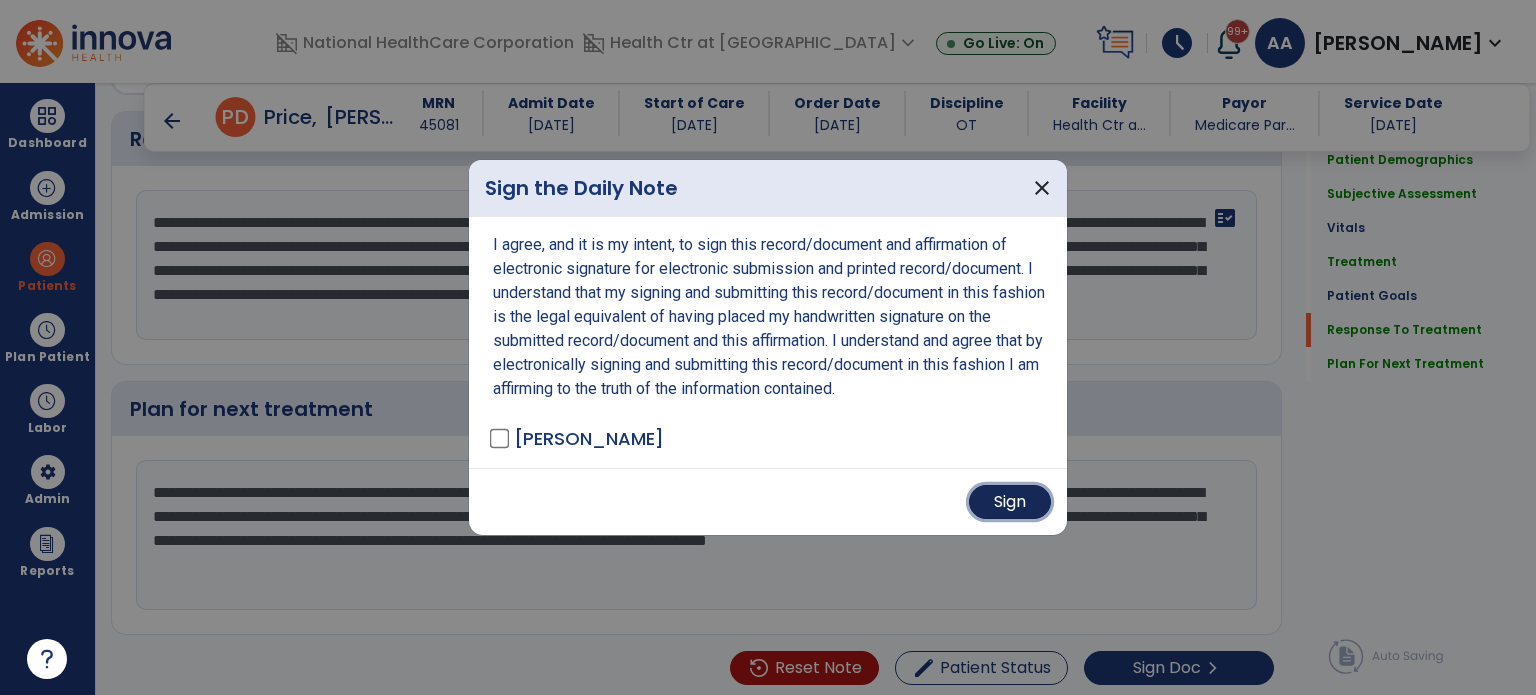 click on "Sign" at bounding box center [1010, 502] 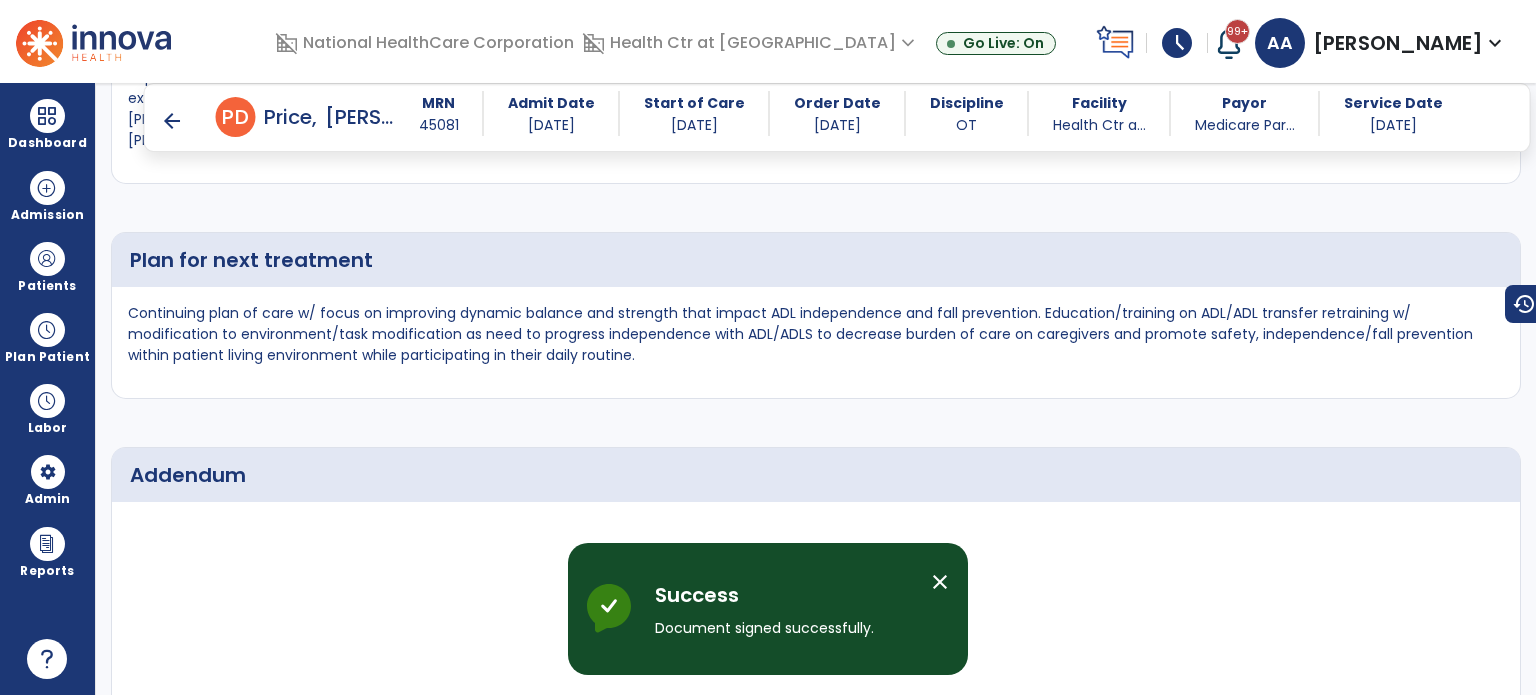 scroll, scrollTop: 4068, scrollLeft: 0, axis: vertical 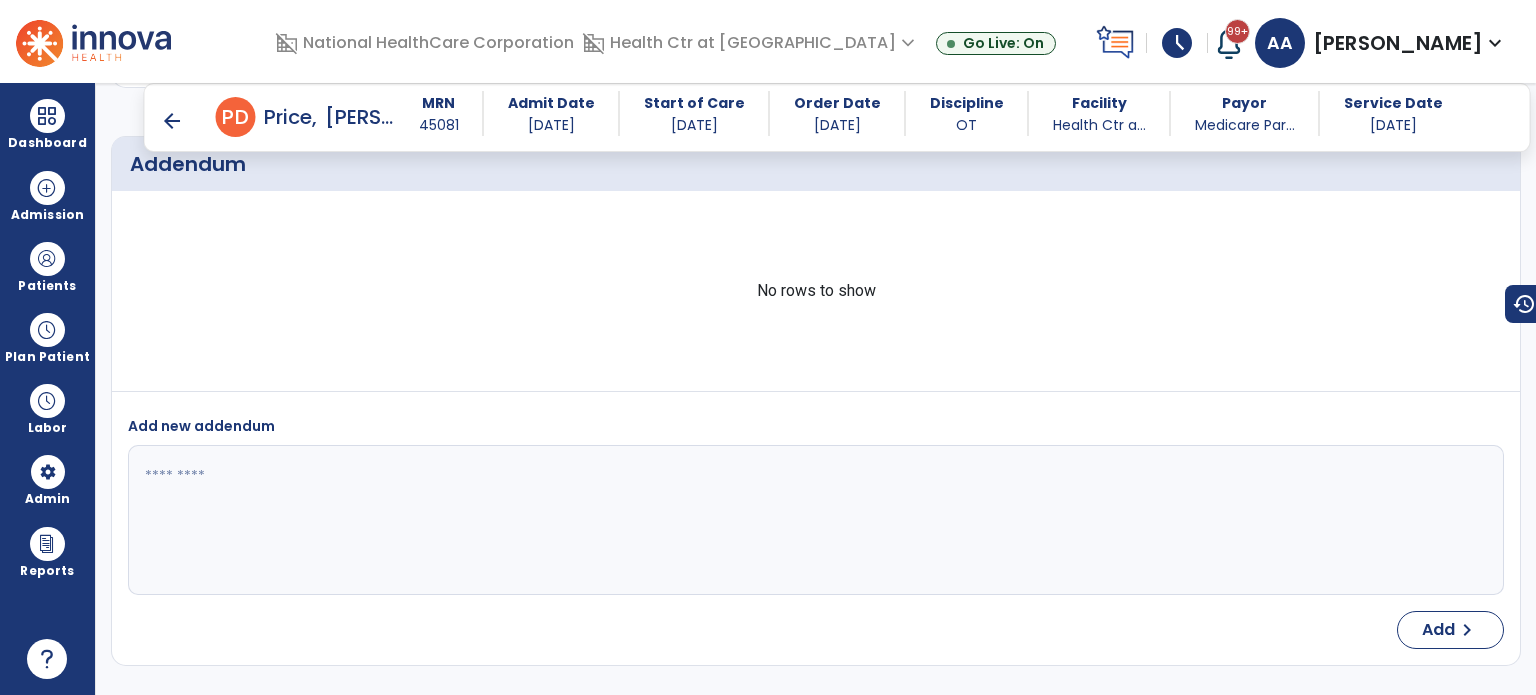 click on "arrow_back" at bounding box center [172, 121] 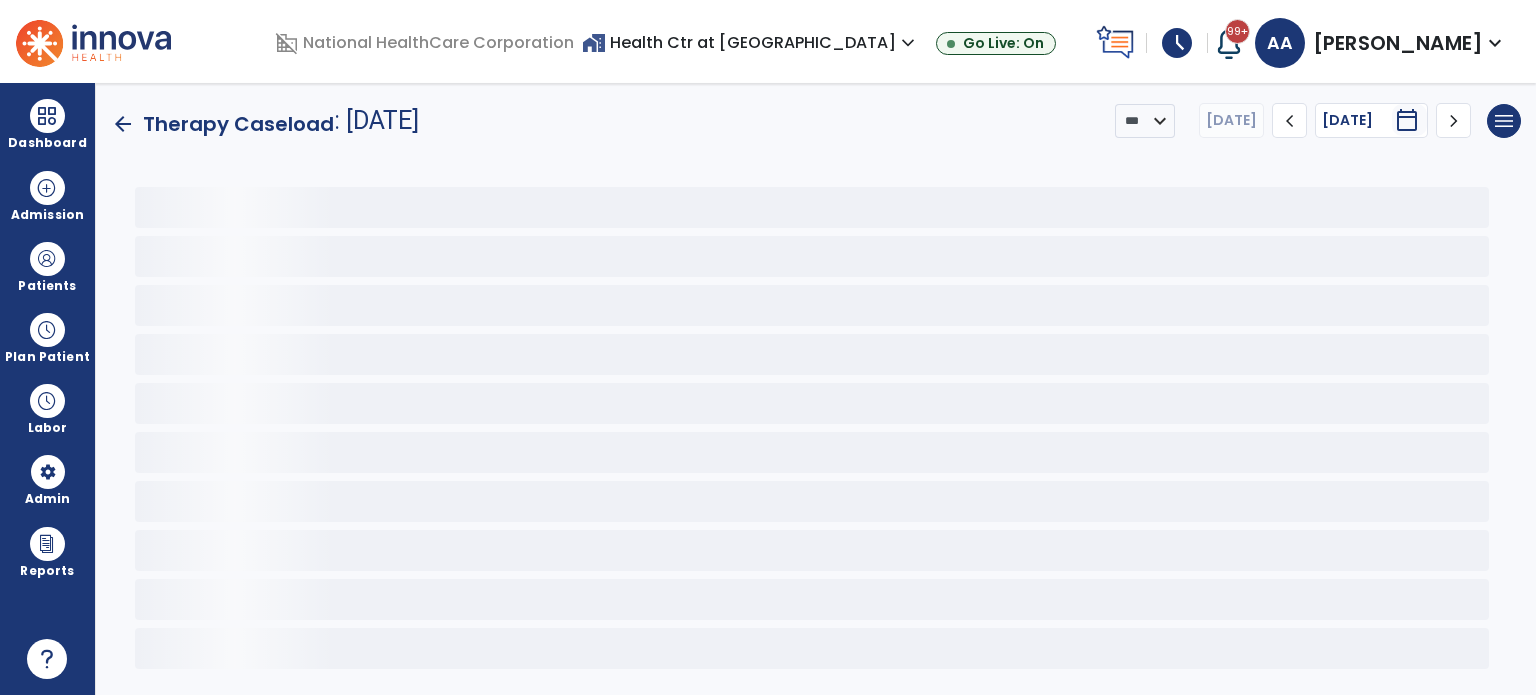 scroll, scrollTop: 0, scrollLeft: 0, axis: both 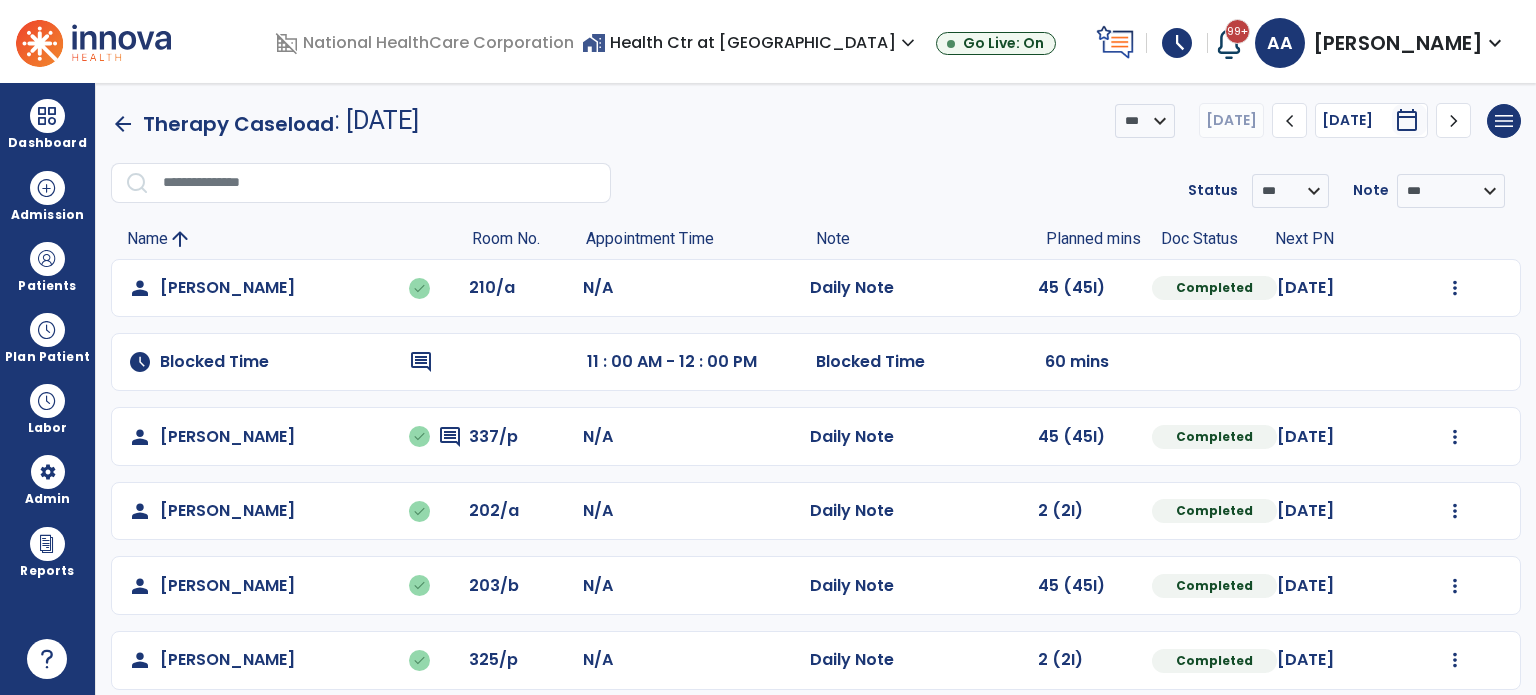click on "schedule" at bounding box center (1177, 43) 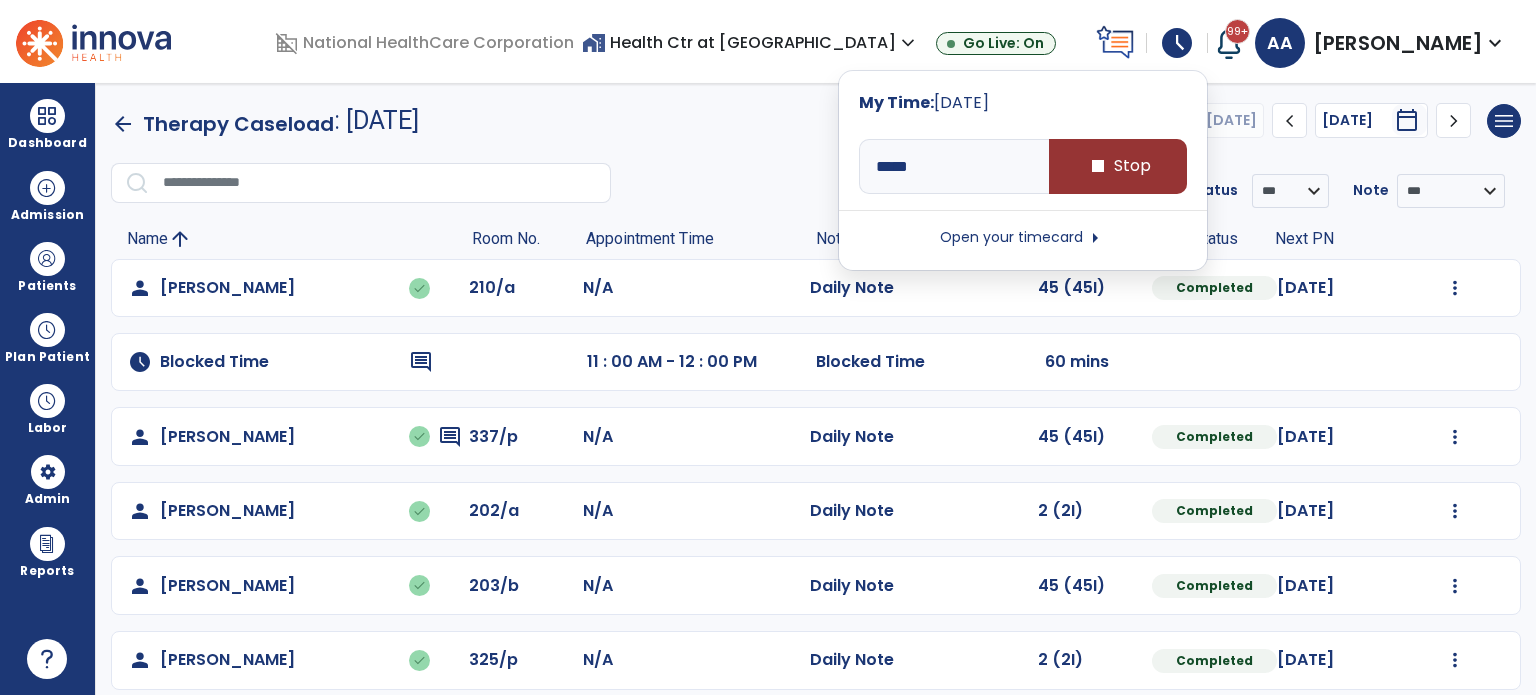 click on "stop  Stop" at bounding box center [1118, 166] 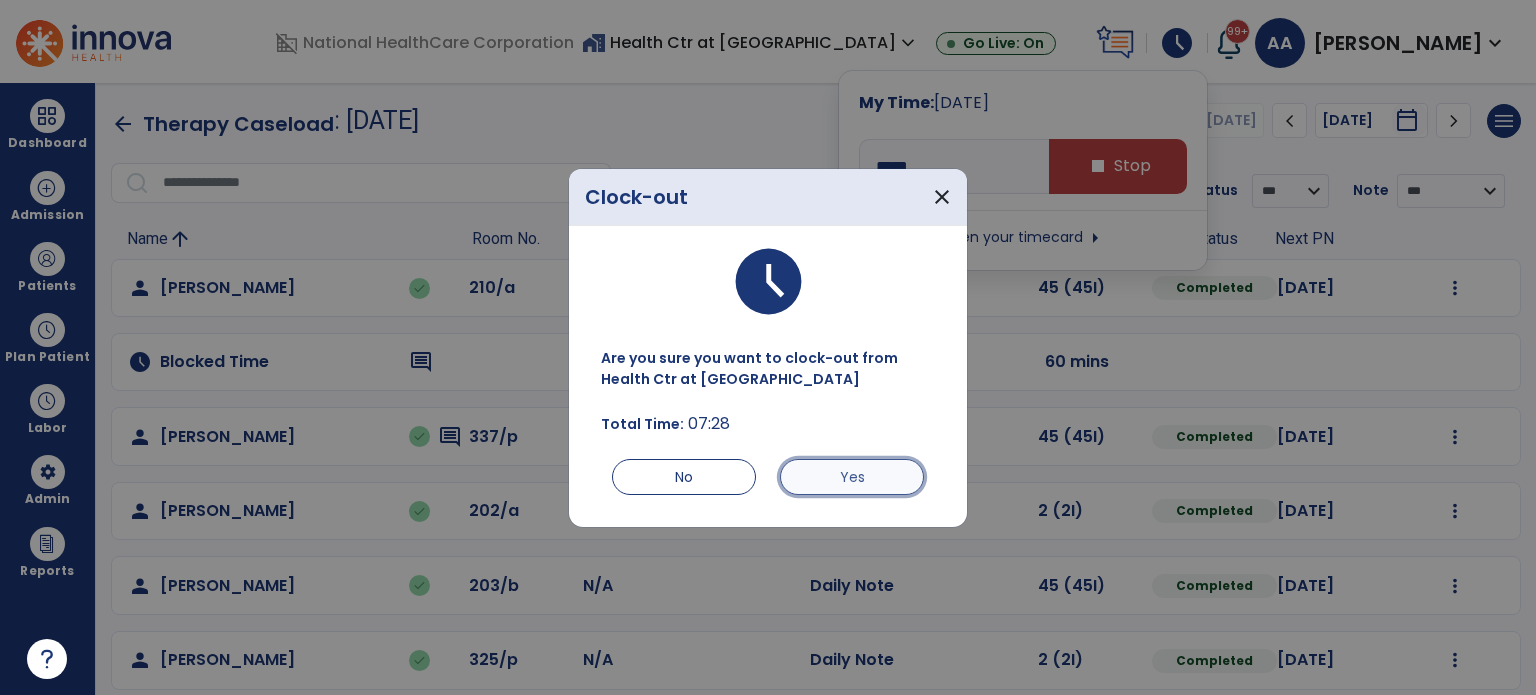 click on "Yes" at bounding box center [852, 477] 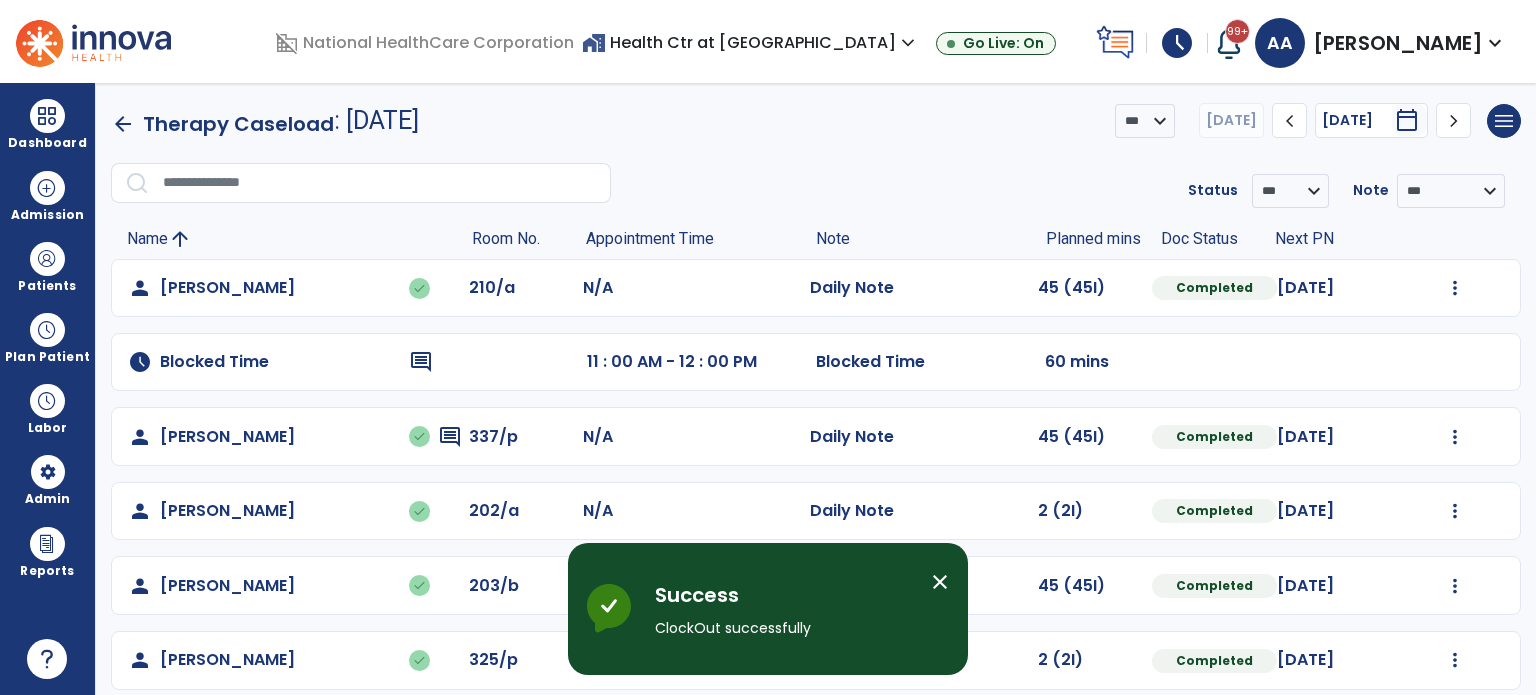 click on "schedule" at bounding box center [1177, 43] 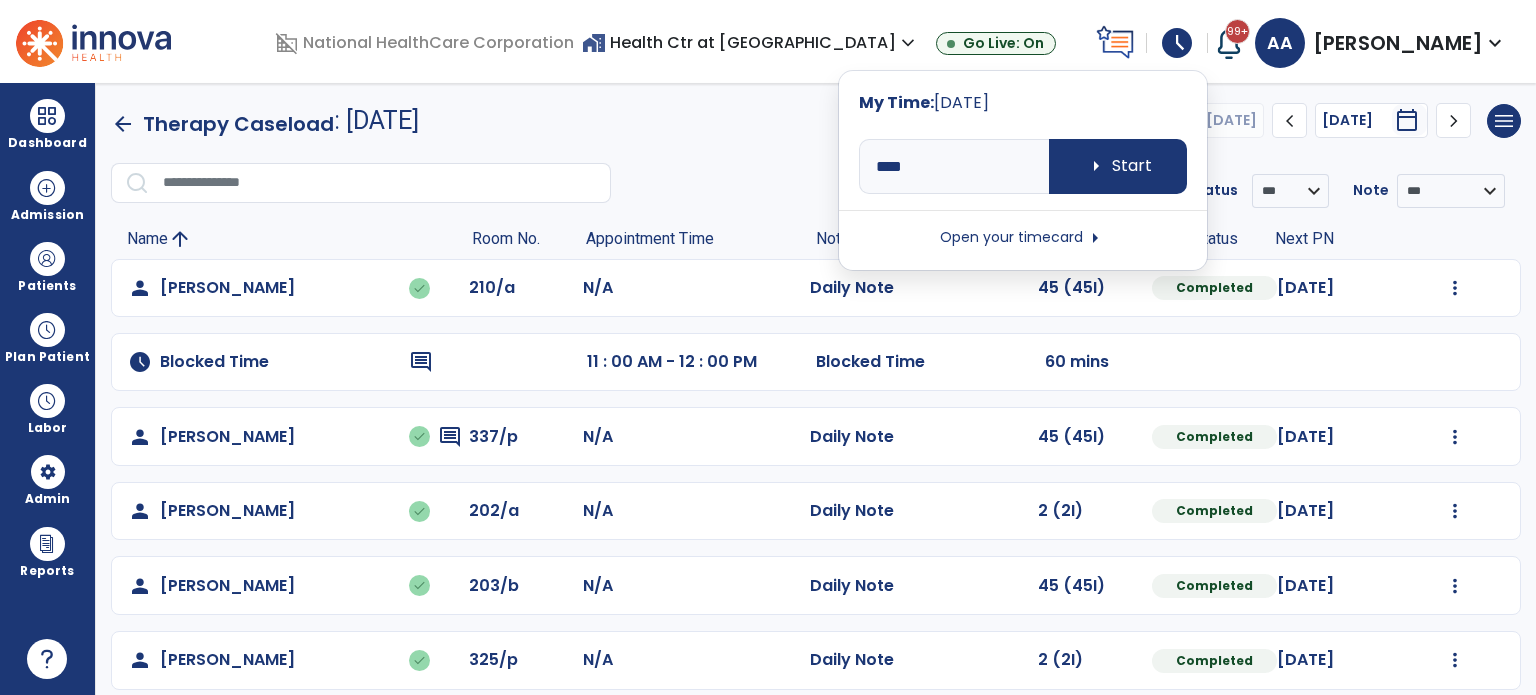 click on "Open your timecard  arrow_right" at bounding box center [1023, 238] 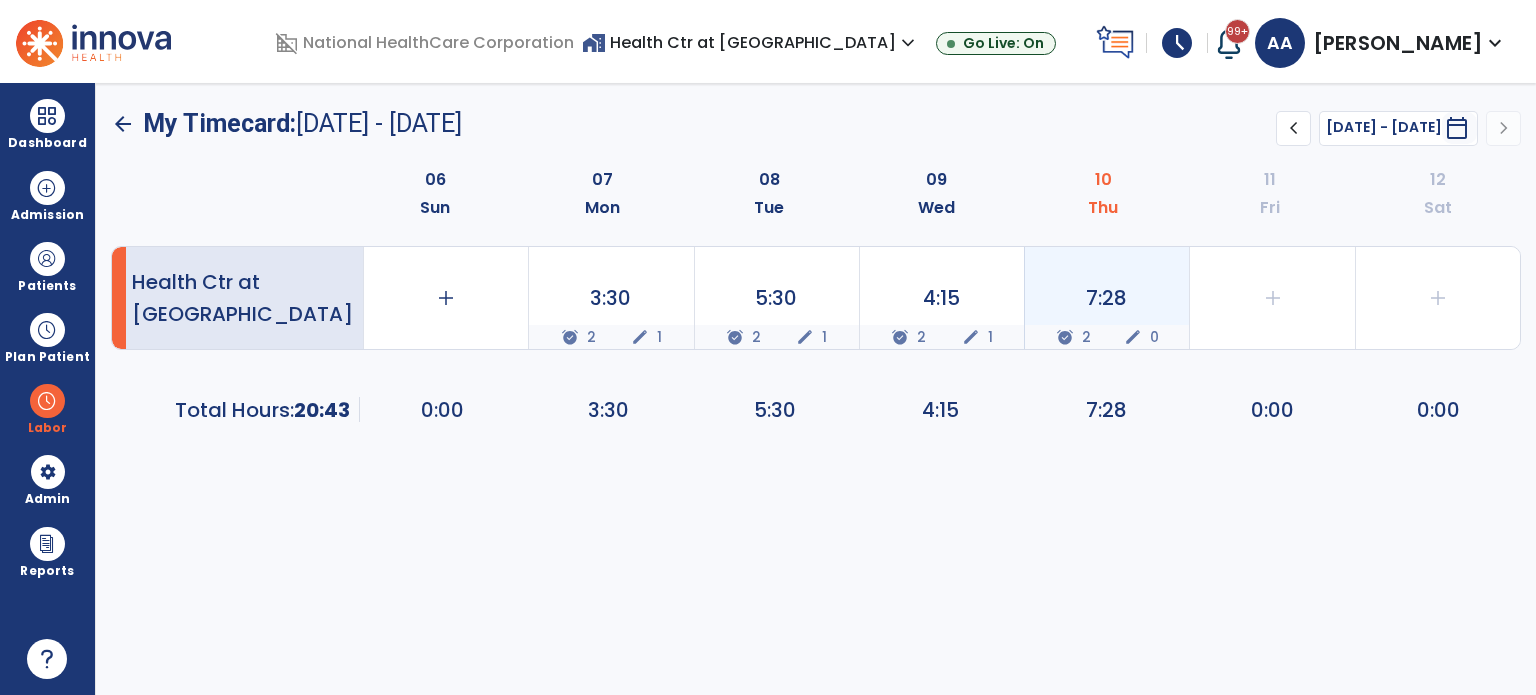 click on "7:28" 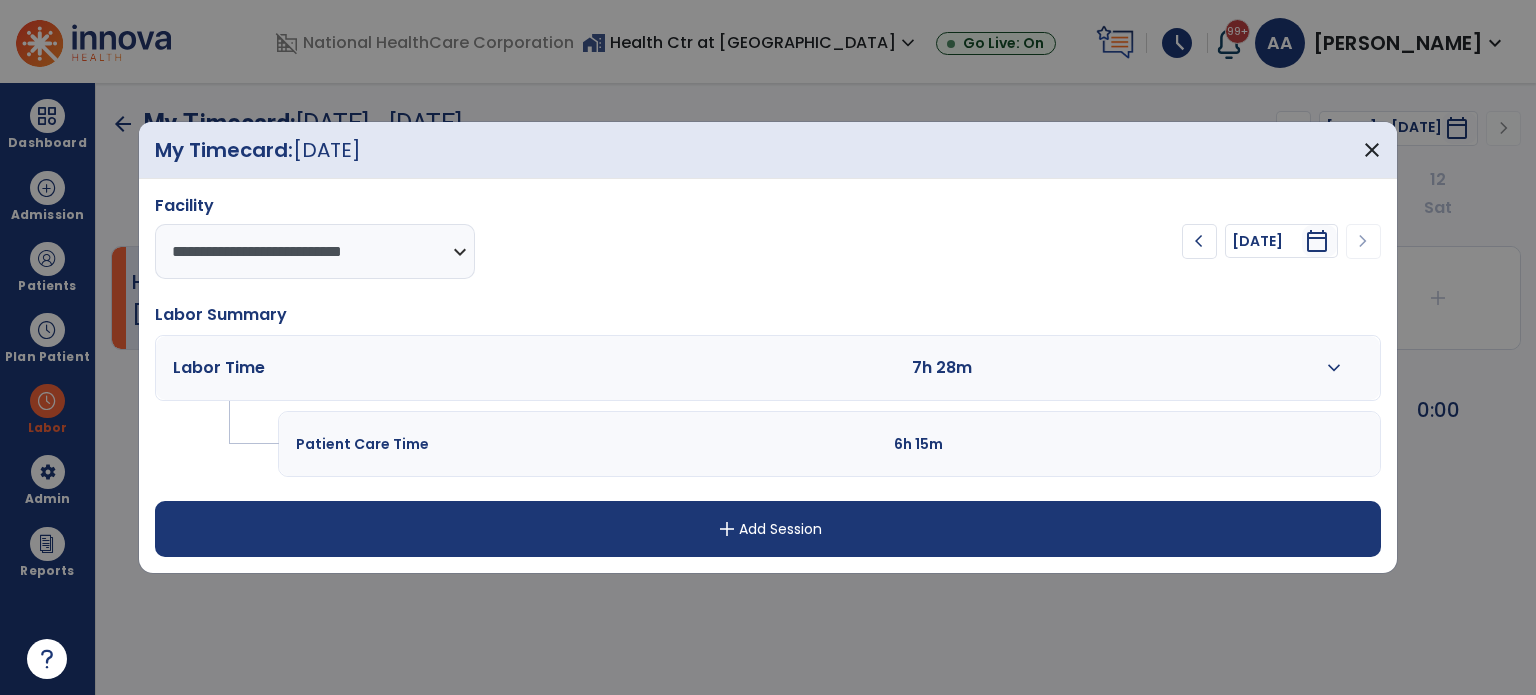 click on "expand_more" at bounding box center [1334, 368] 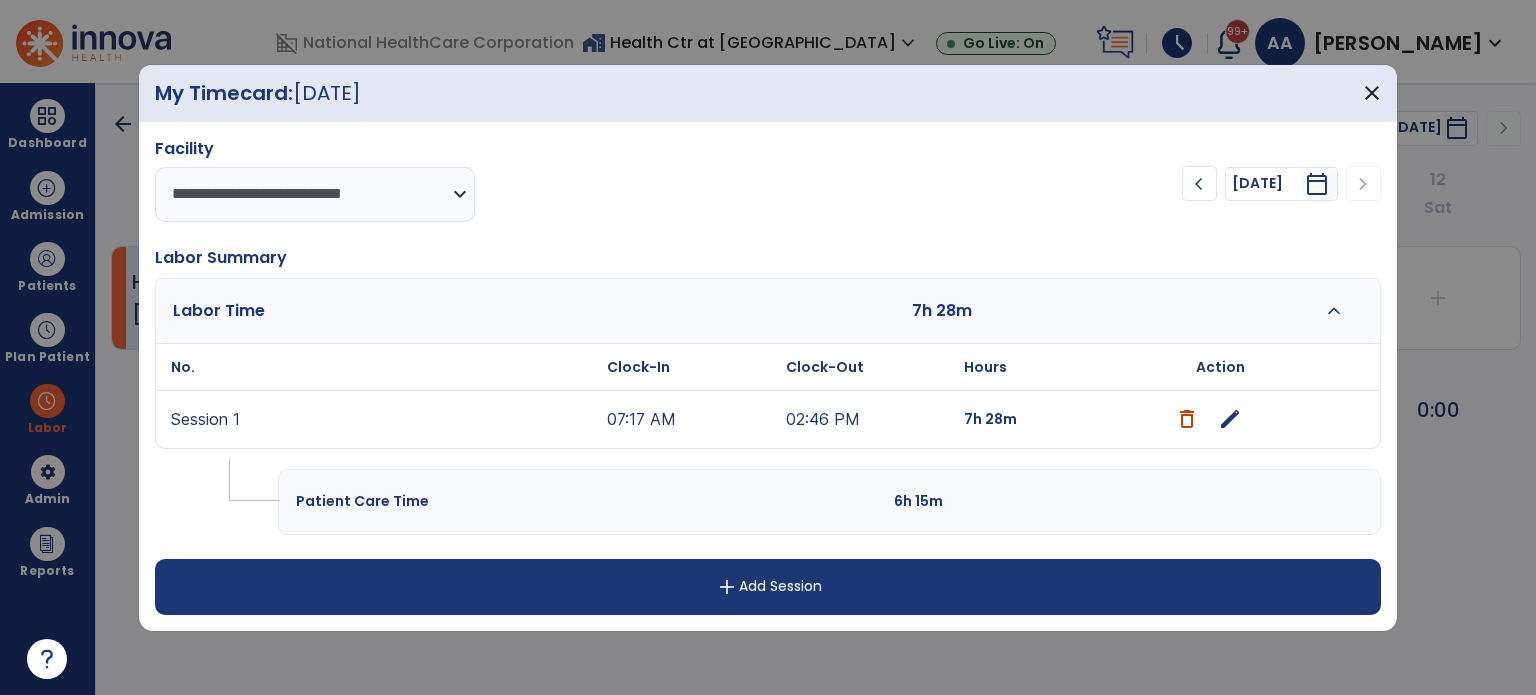 click on "edit" at bounding box center (1230, 419) 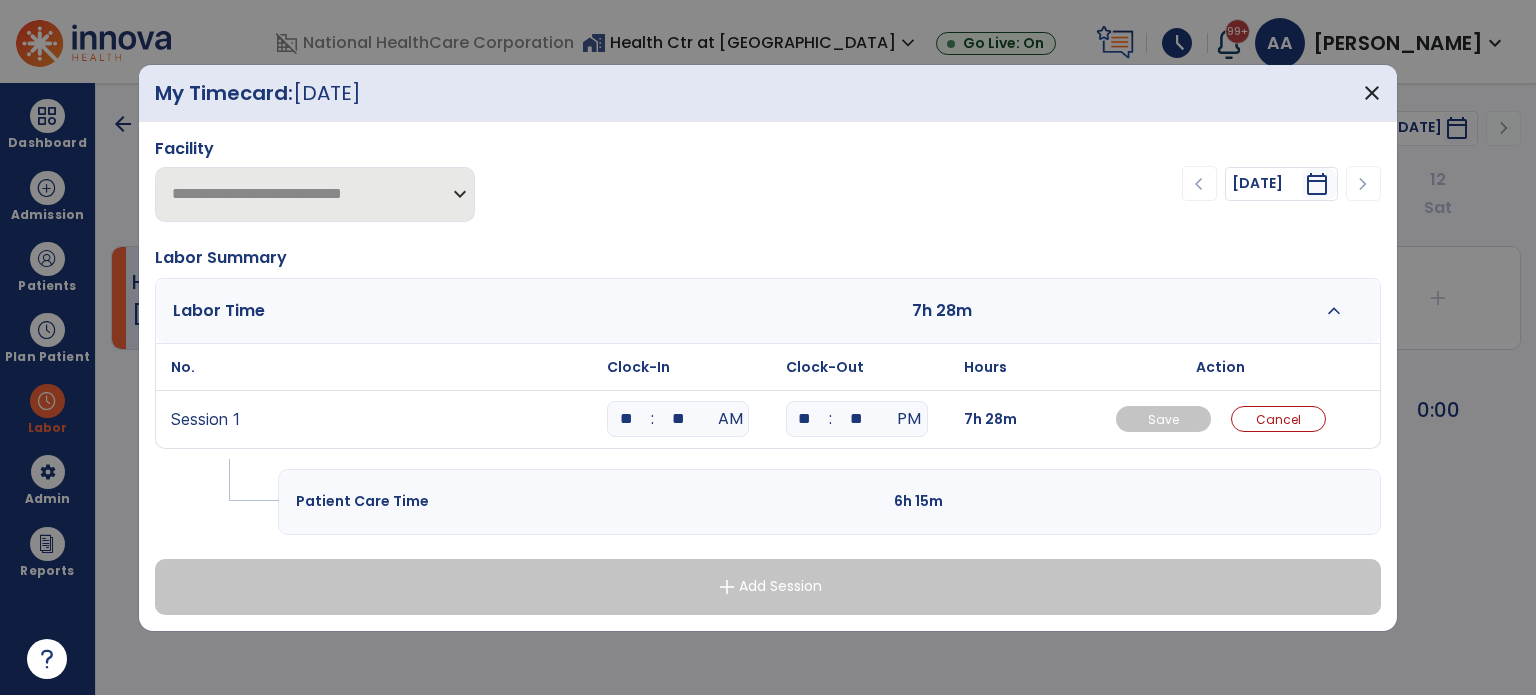click on "**" at bounding box center [678, 419] 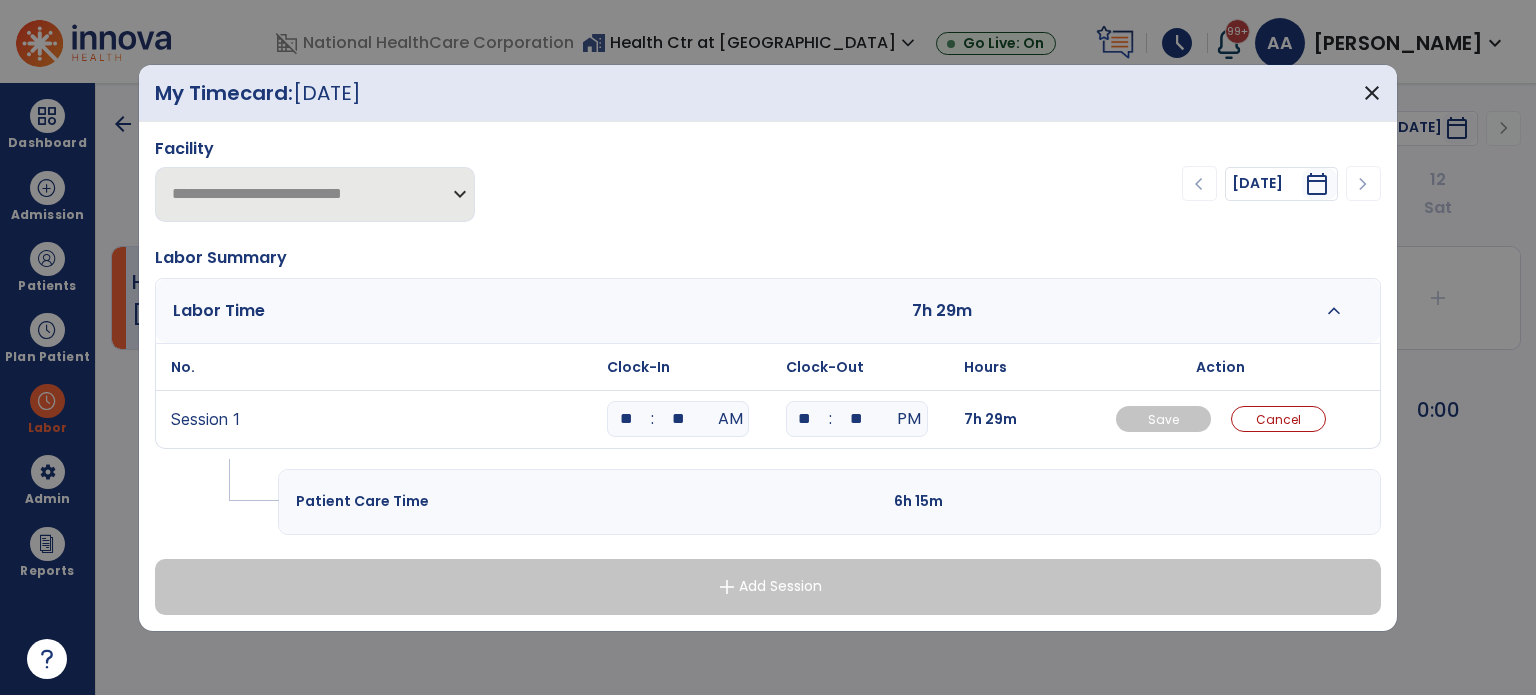 type on "*" 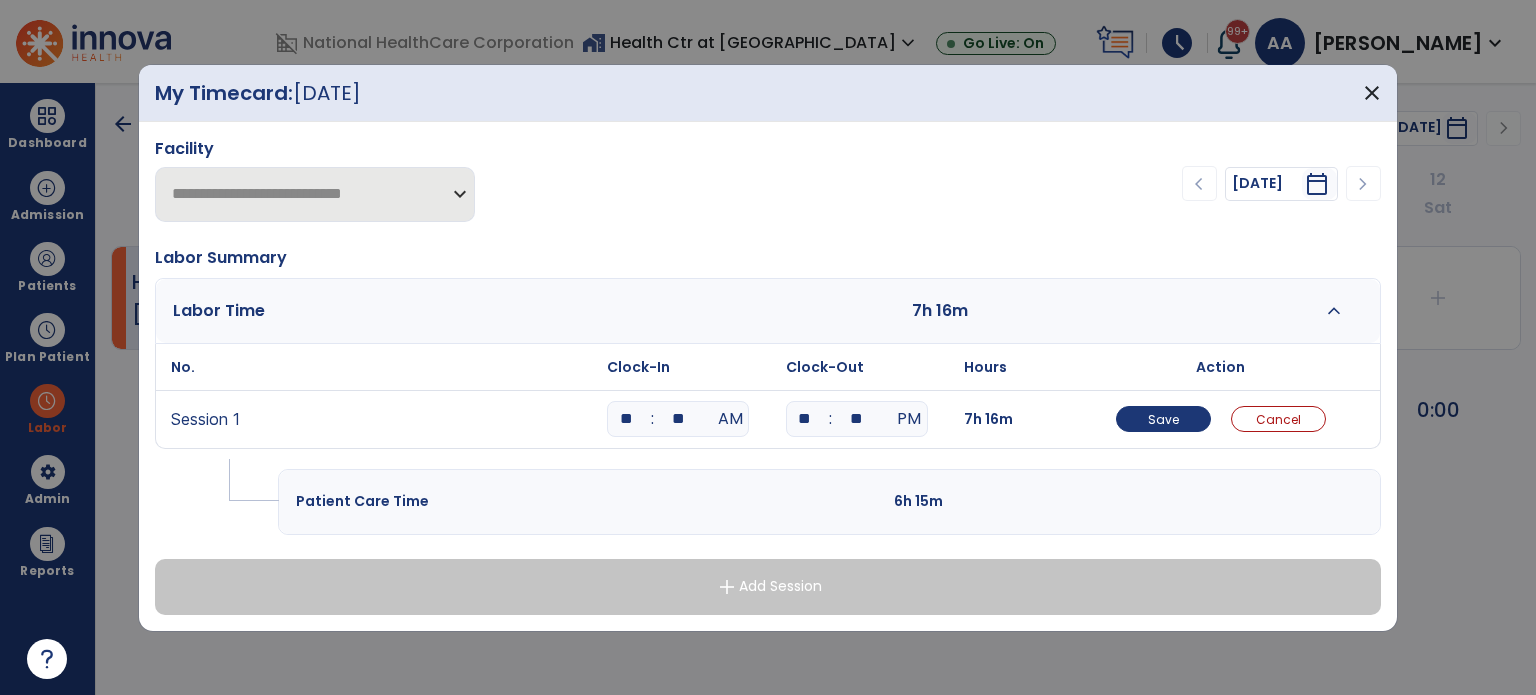 type on "**" 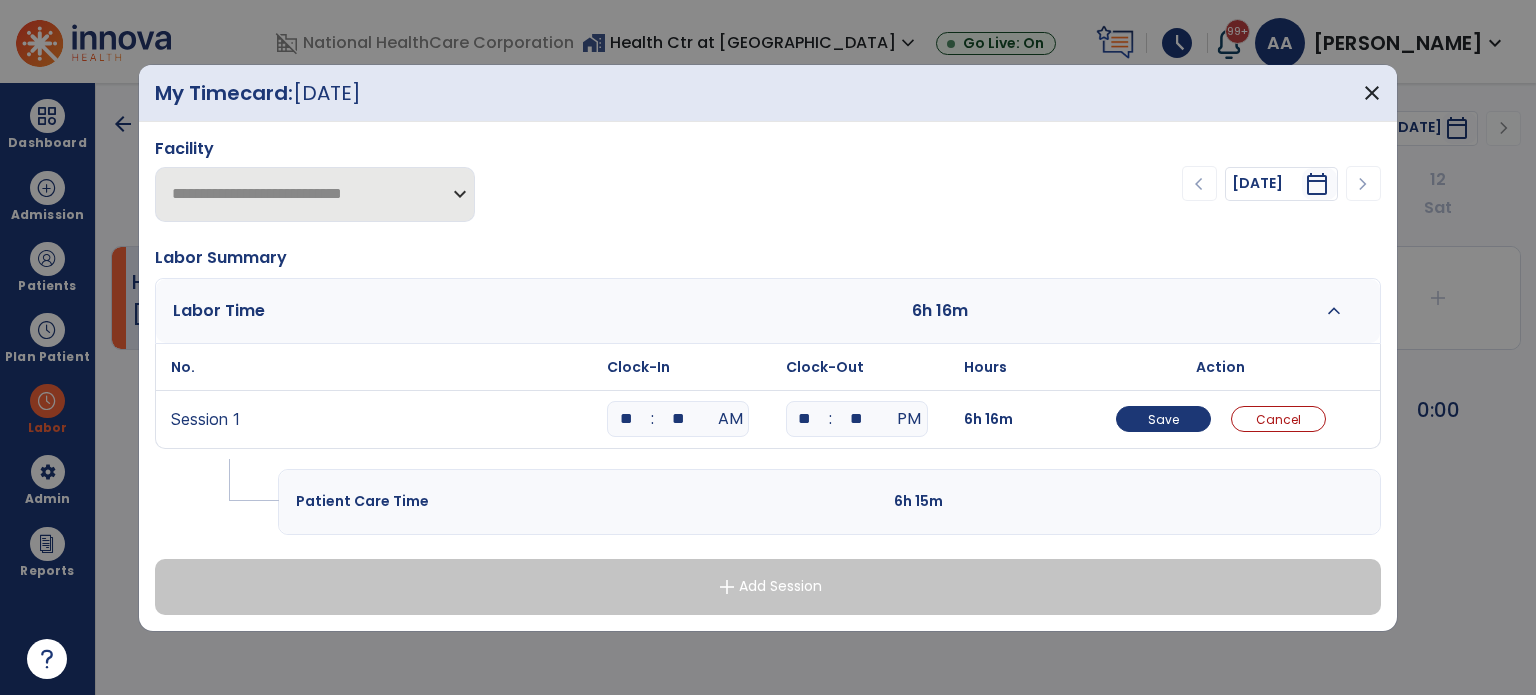 click on "**" at bounding box center (857, 419) 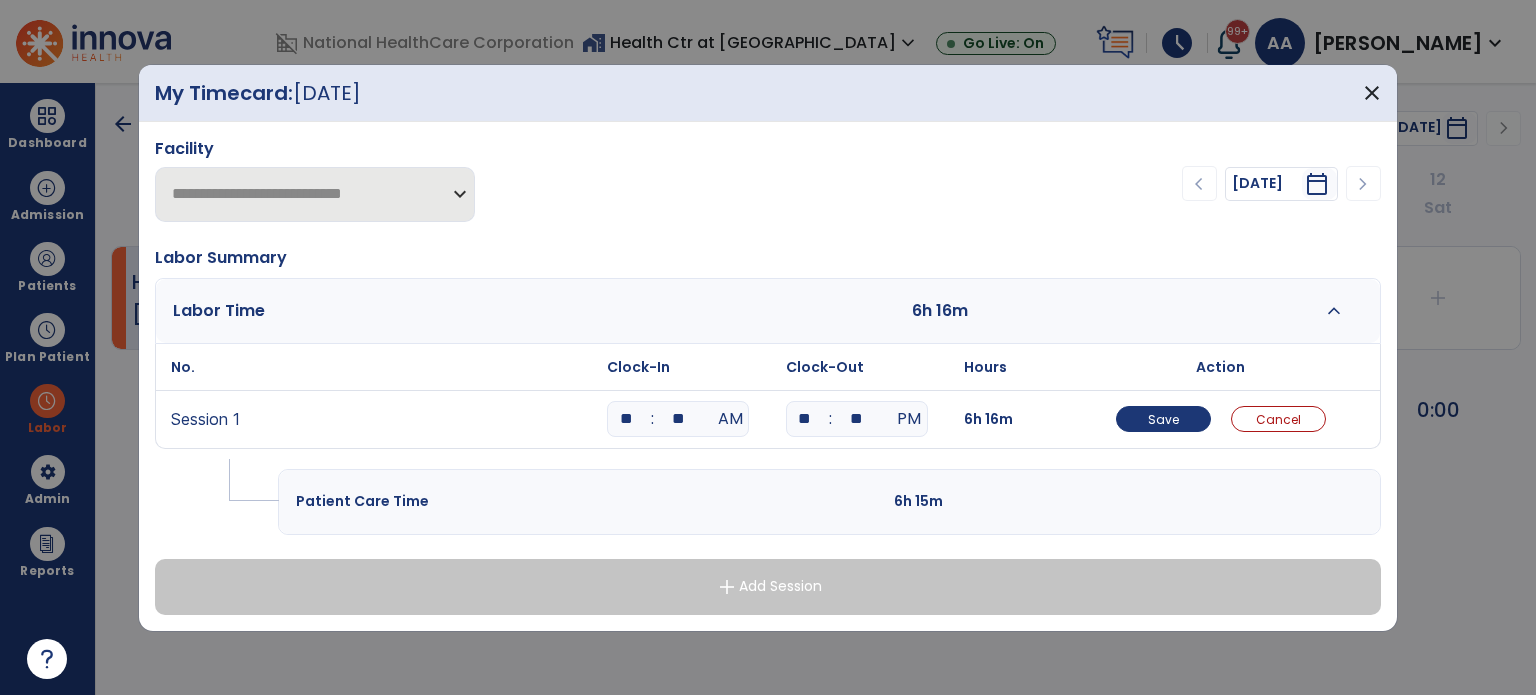 type on "**" 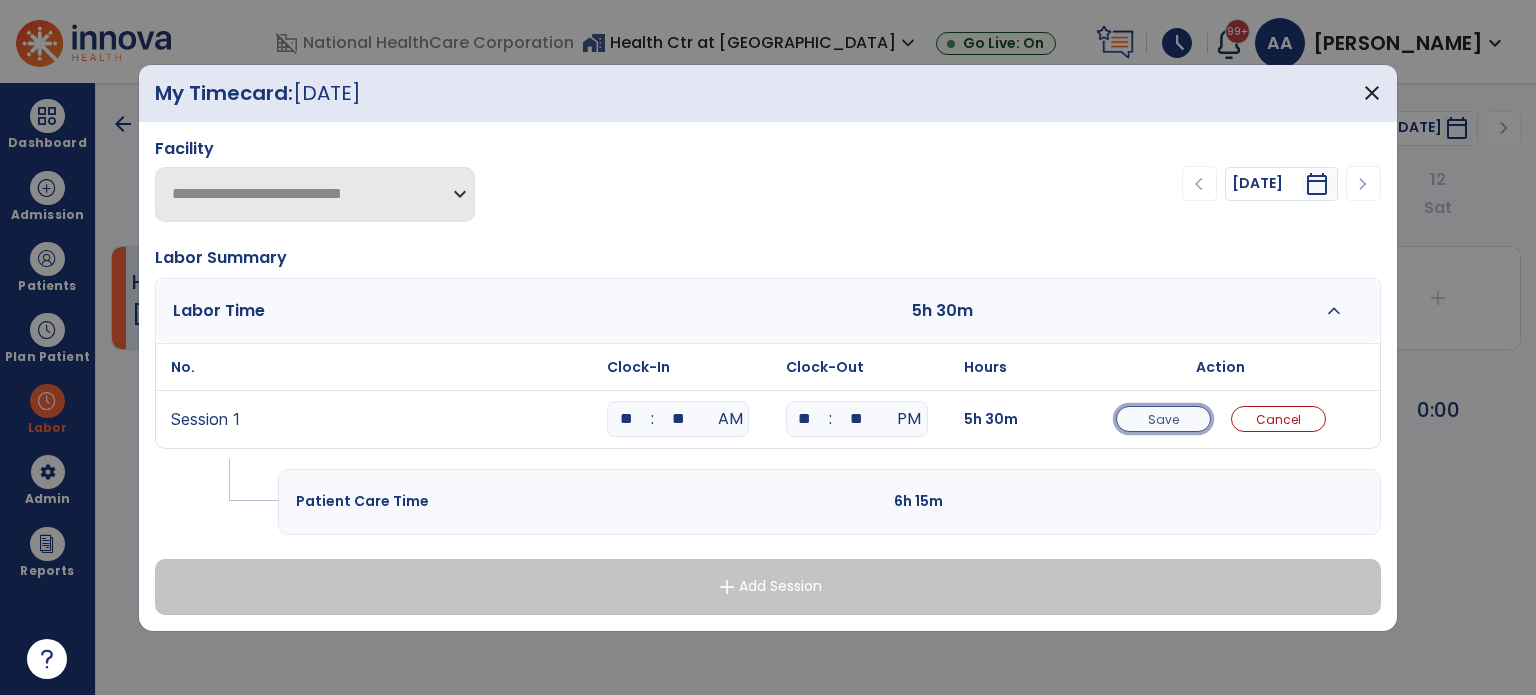 click on "Save" at bounding box center [1163, 419] 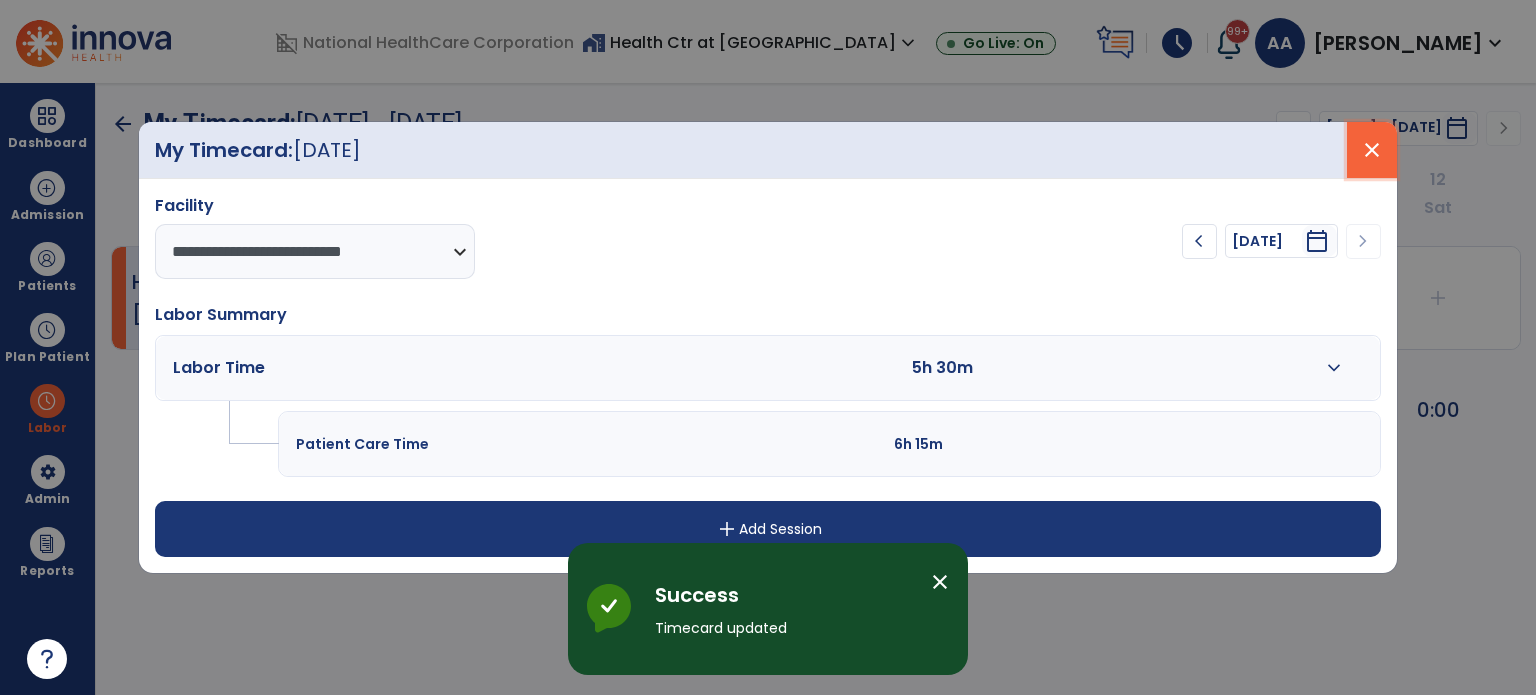click on "close" at bounding box center (1372, 150) 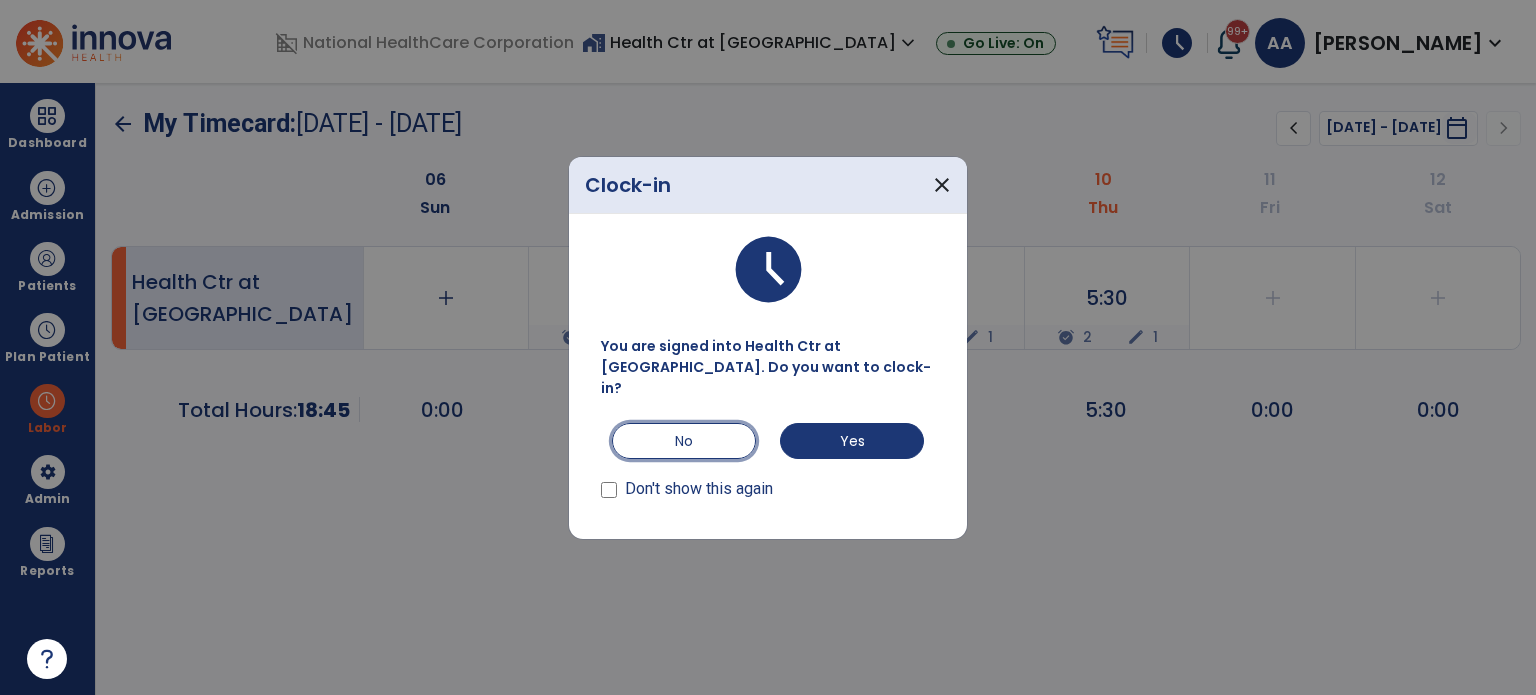 drag, startPoint x: 700, startPoint y: 430, endPoint x: 644, endPoint y: 443, distance: 57.48913 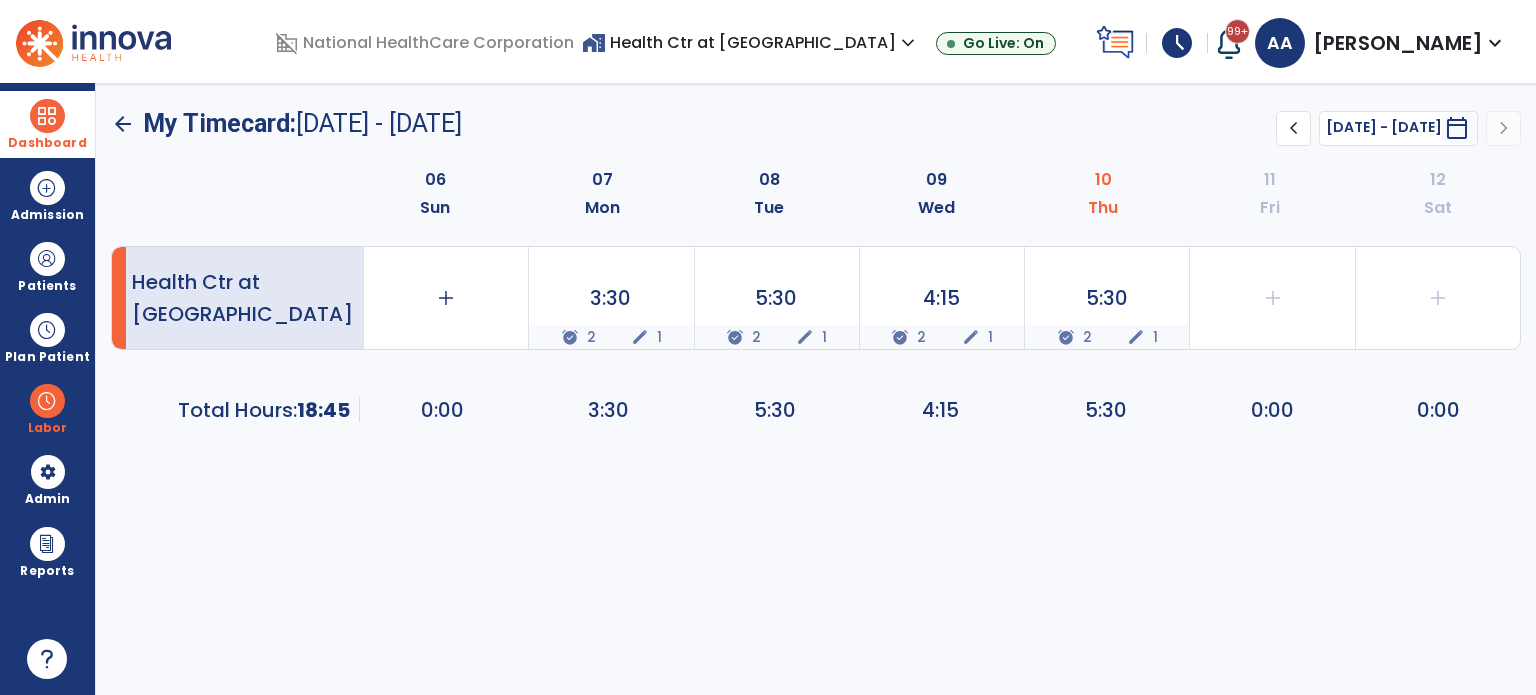 drag, startPoint x: 46, startPoint y: 115, endPoint x: 80, endPoint y: 123, distance: 34.928497 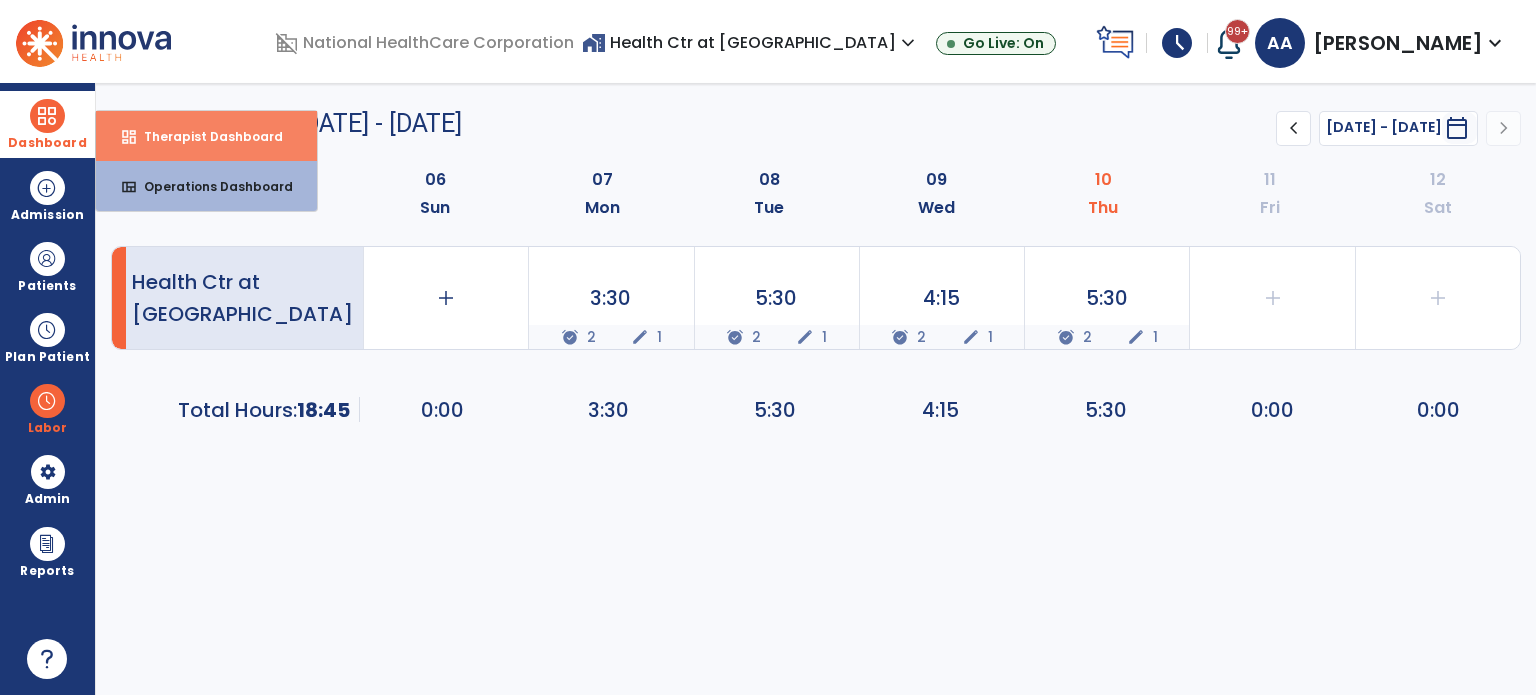 drag, startPoint x: 160, startPoint y: 139, endPoint x: 176, endPoint y: 139, distance: 16 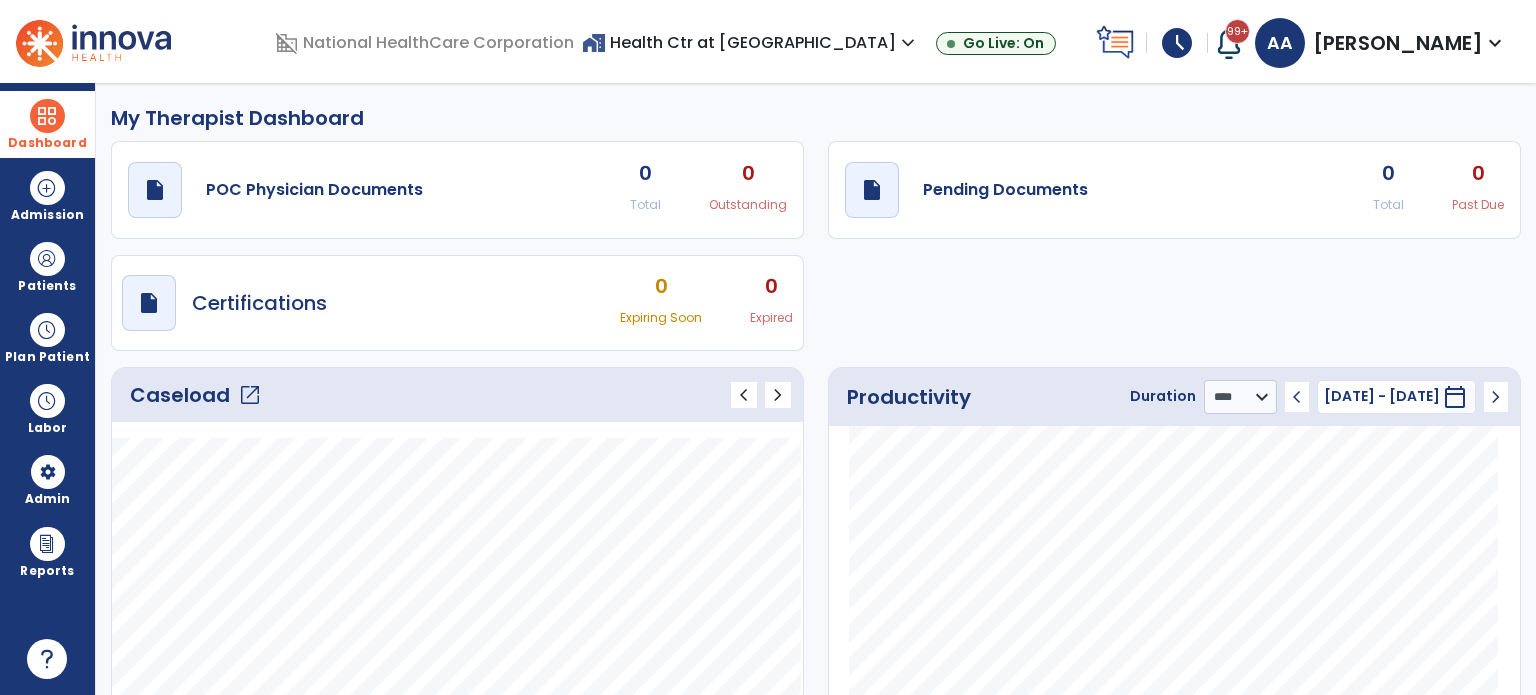 click on "open_in_new" 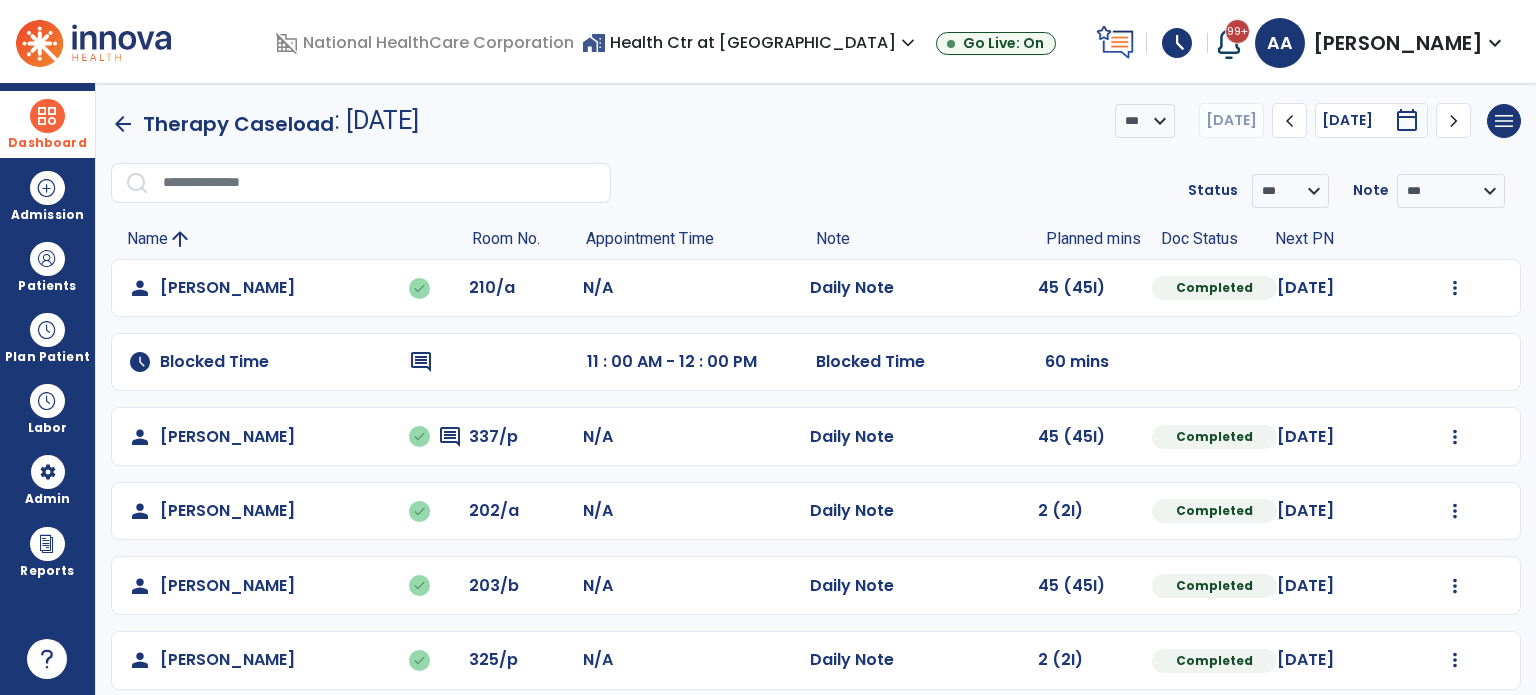 click on "chevron_right" 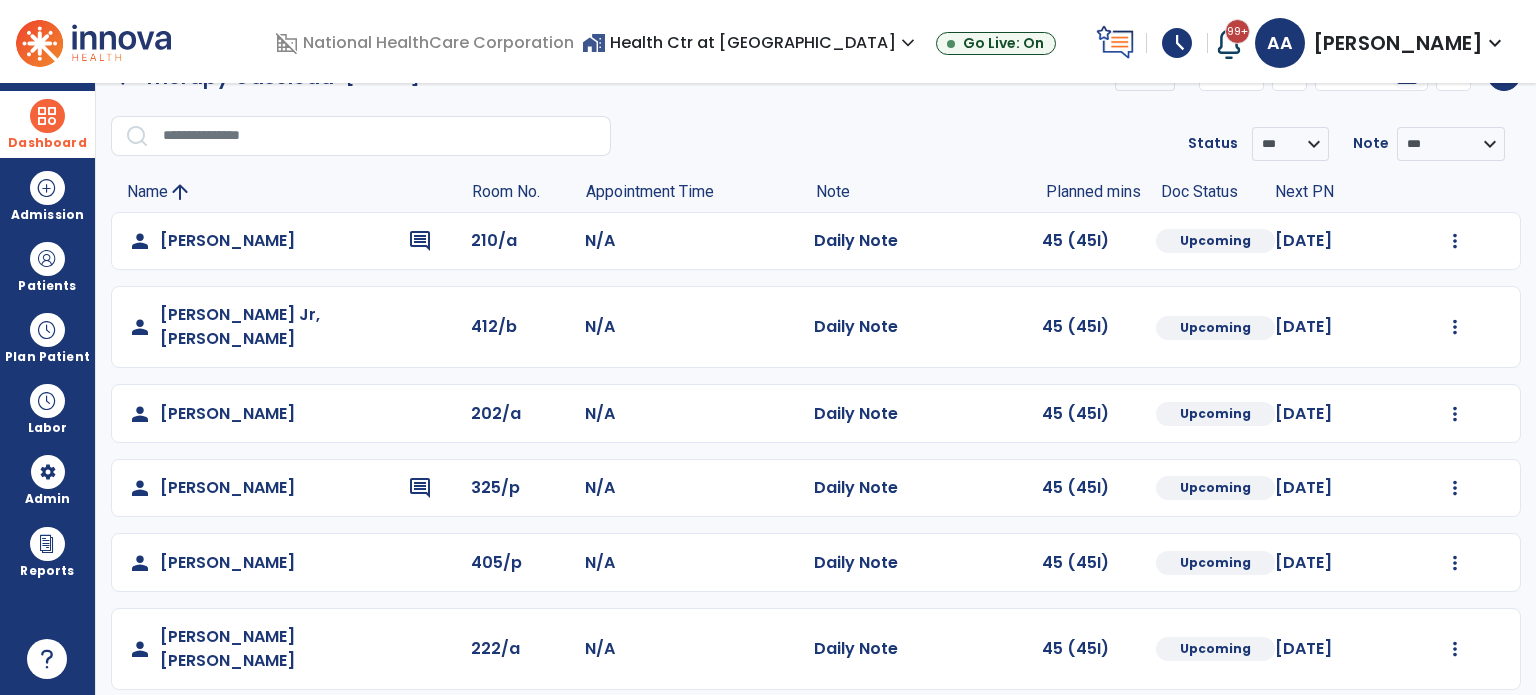 scroll, scrollTop: 0, scrollLeft: 0, axis: both 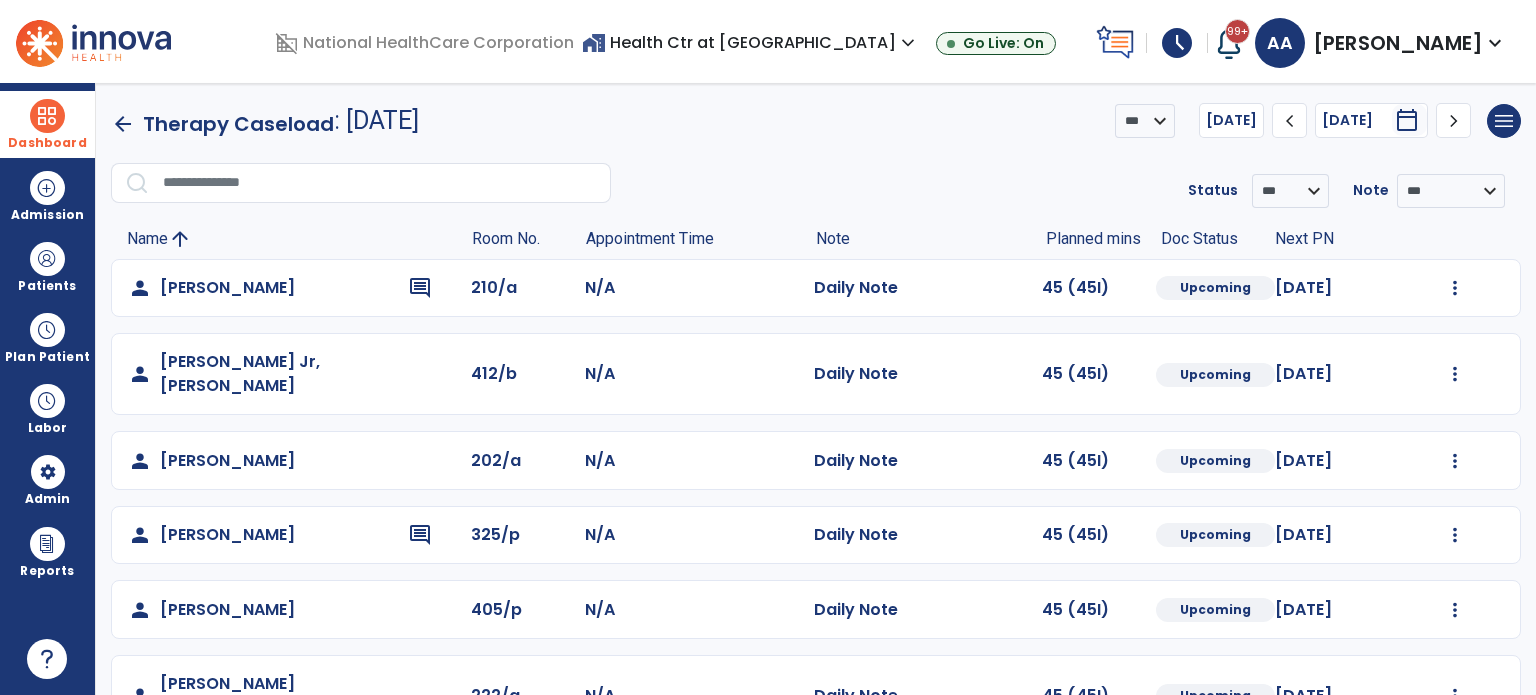click at bounding box center [47, 116] 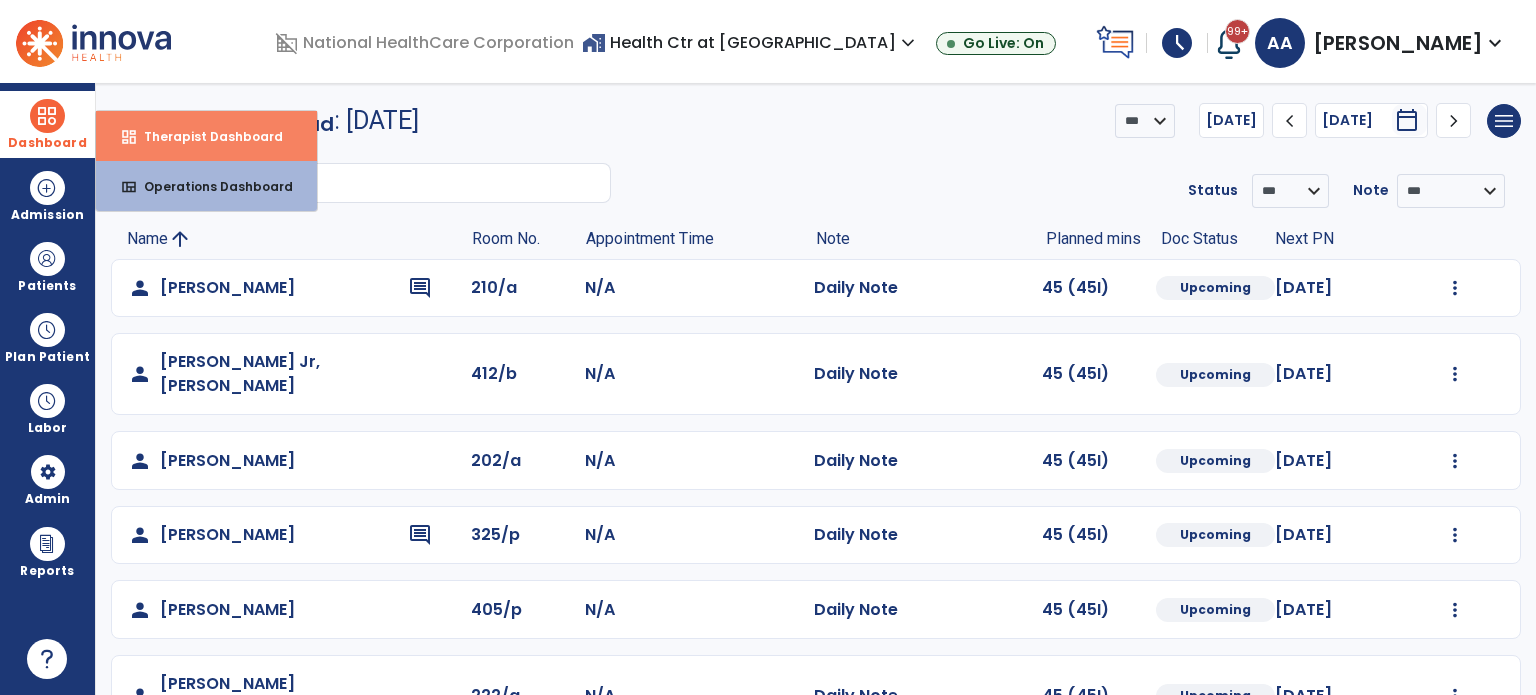 click on "Therapist Dashboard" at bounding box center (205, 136) 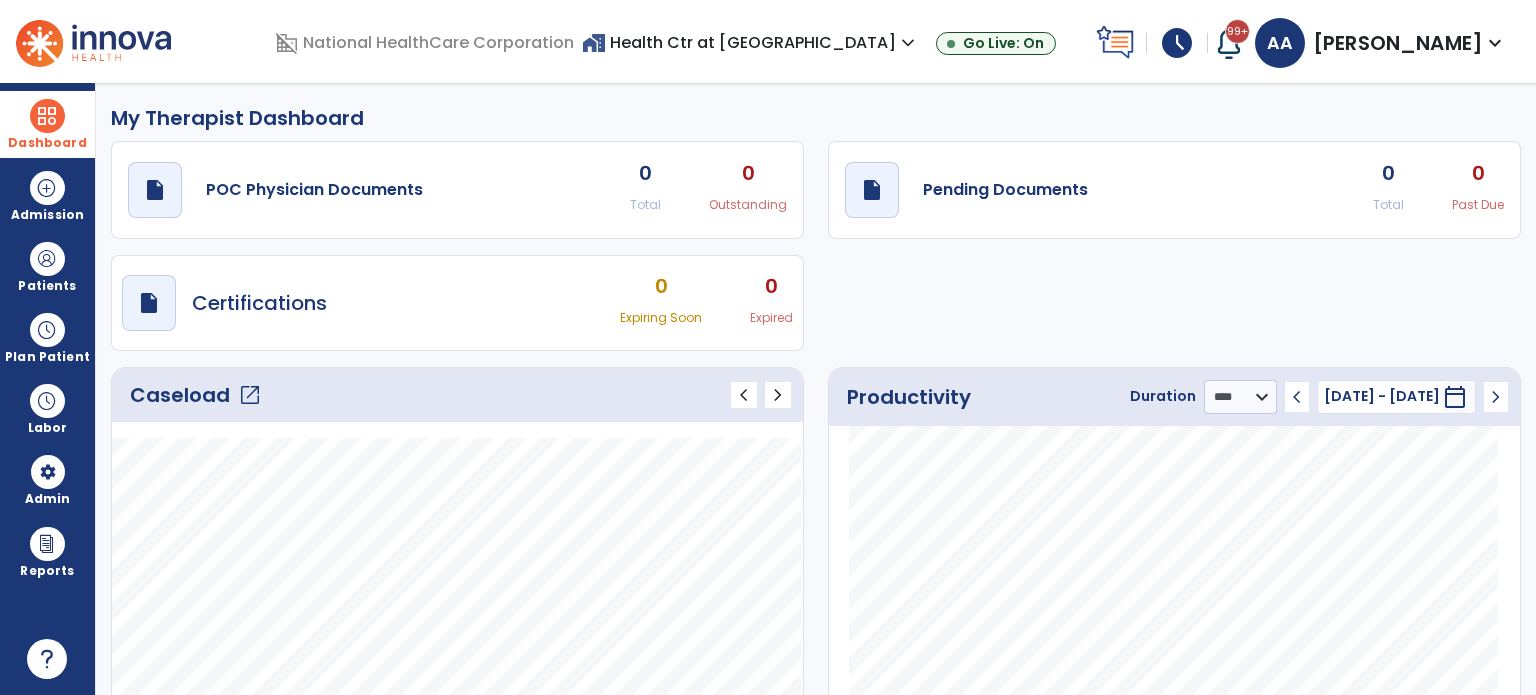 scroll, scrollTop: 449, scrollLeft: 0, axis: vertical 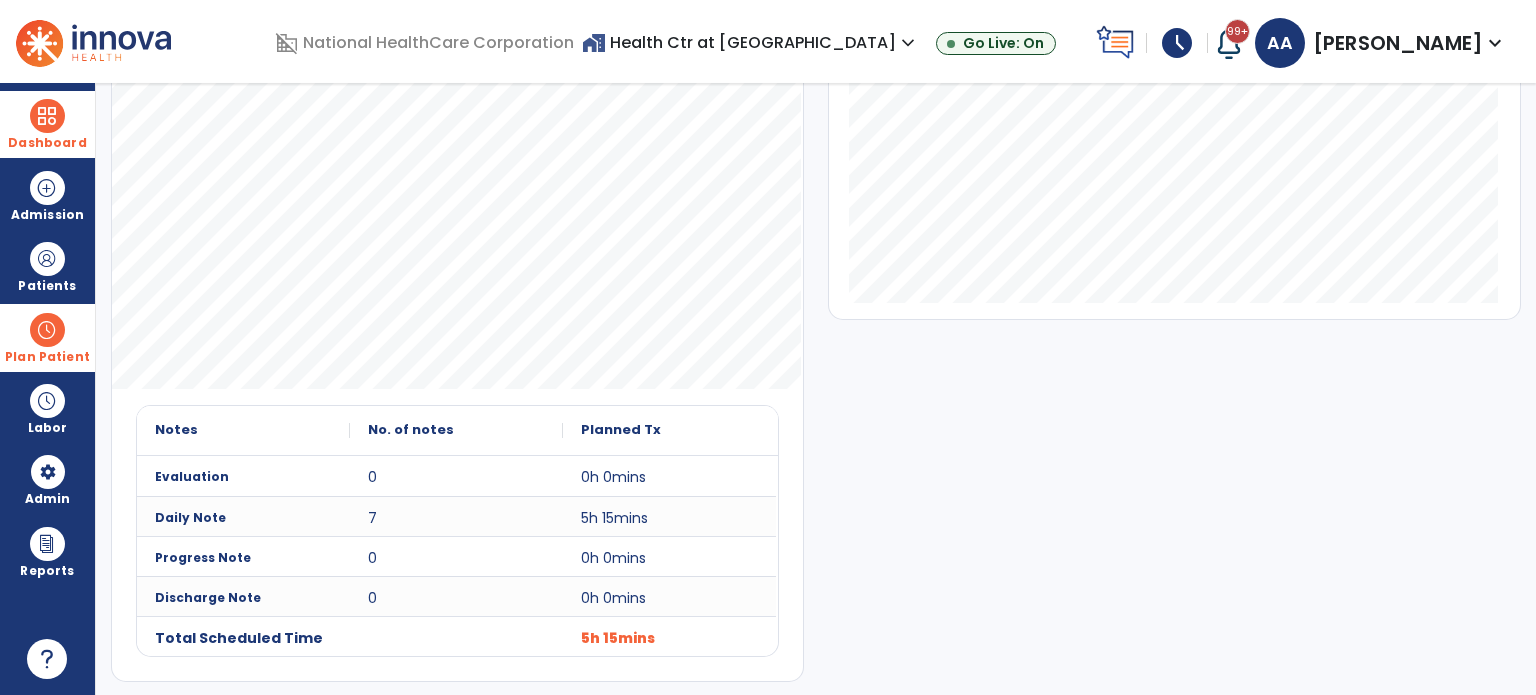 click at bounding box center [47, 330] 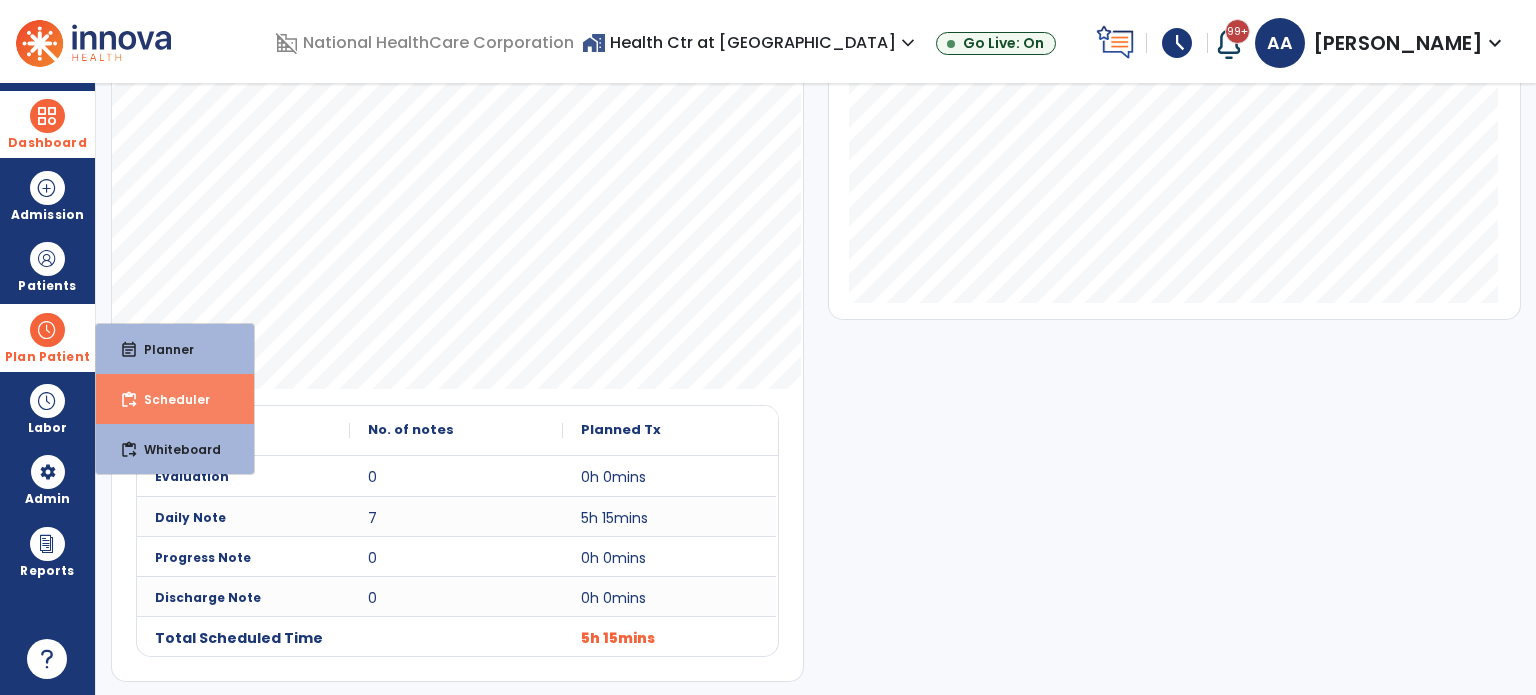 click on "content_paste_go  Scheduler" at bounding box center (175, 399) 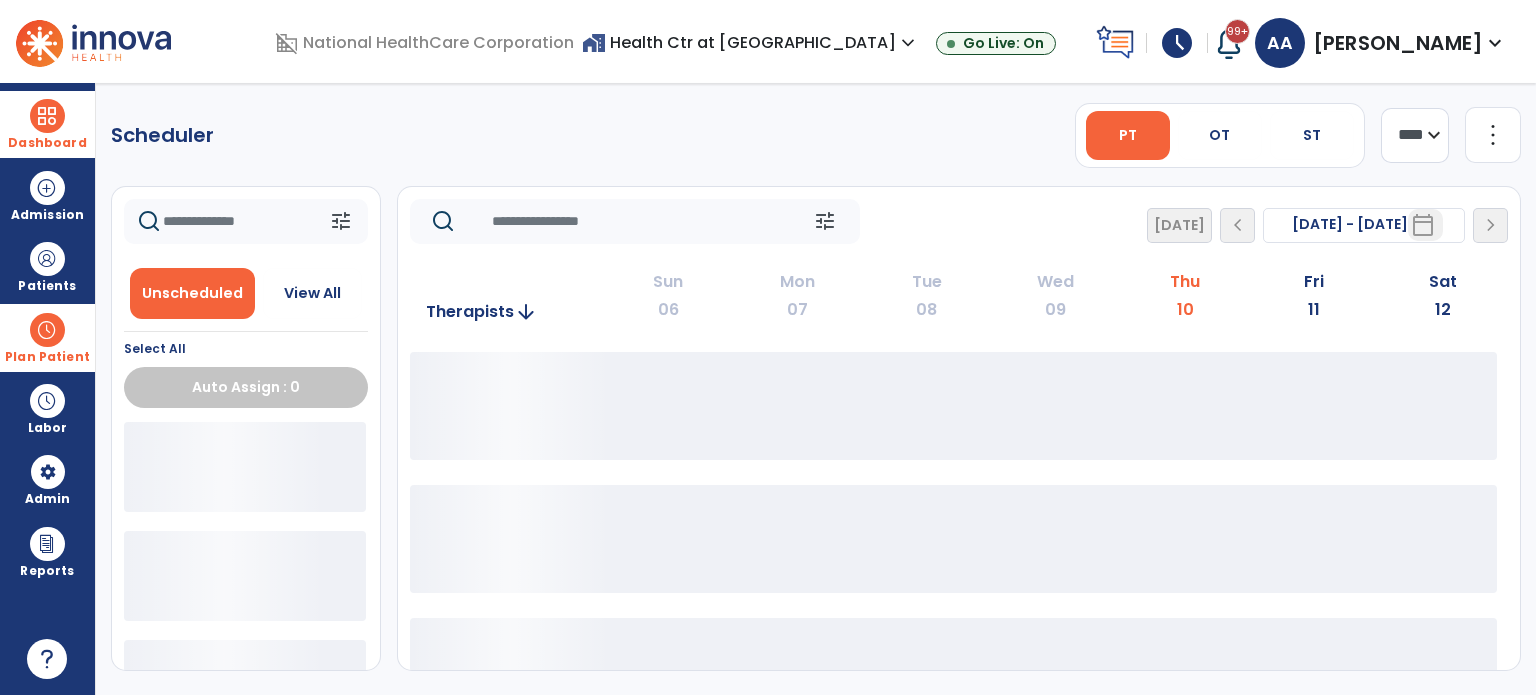 scroll, scrollTop: 0, scrollLeft: 0, axis: both 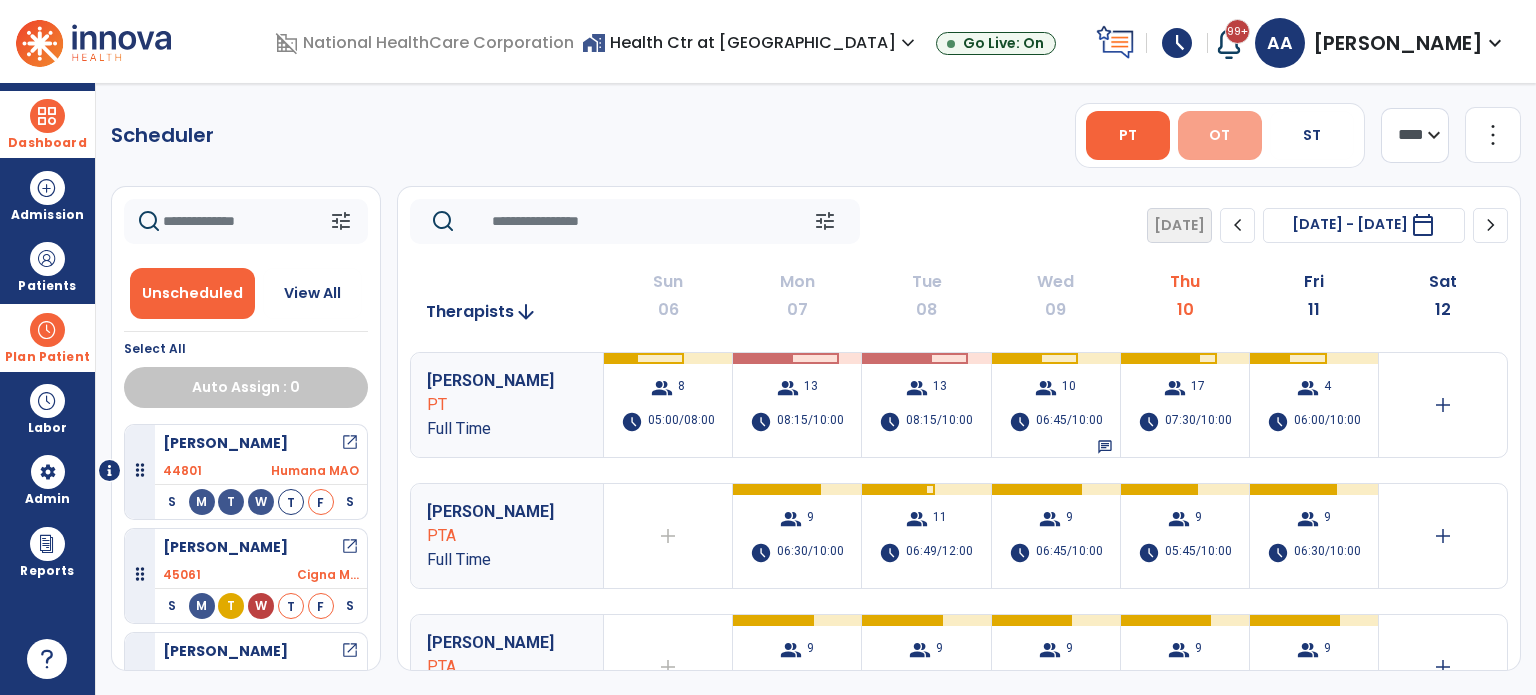 click on "OT" at bounding box center [1219, 135] 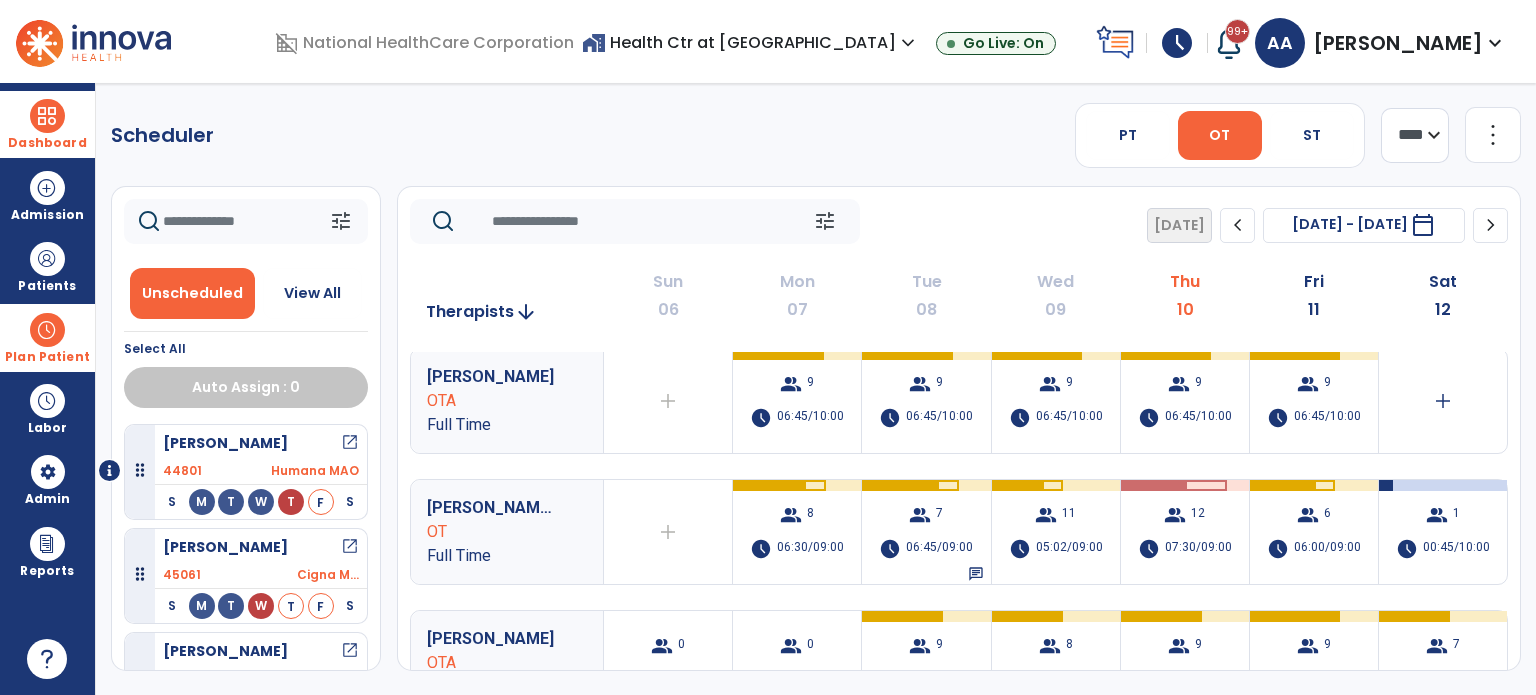 scroll, scrollTop: 0, scrollLeft: 0, axis: both 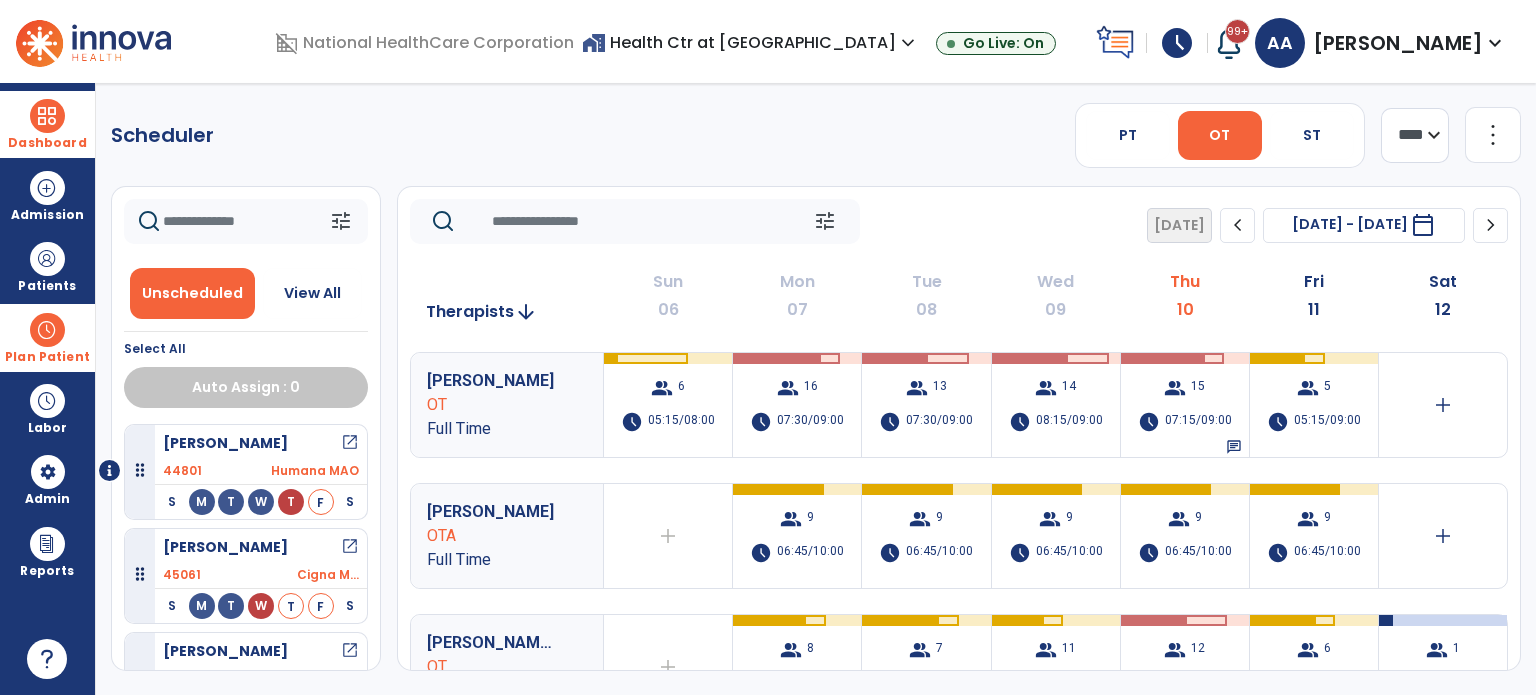 click on "Scheduler   PT   OT   ST  **** *** more_vert  Manage Labor   View All Therapists   Print" 